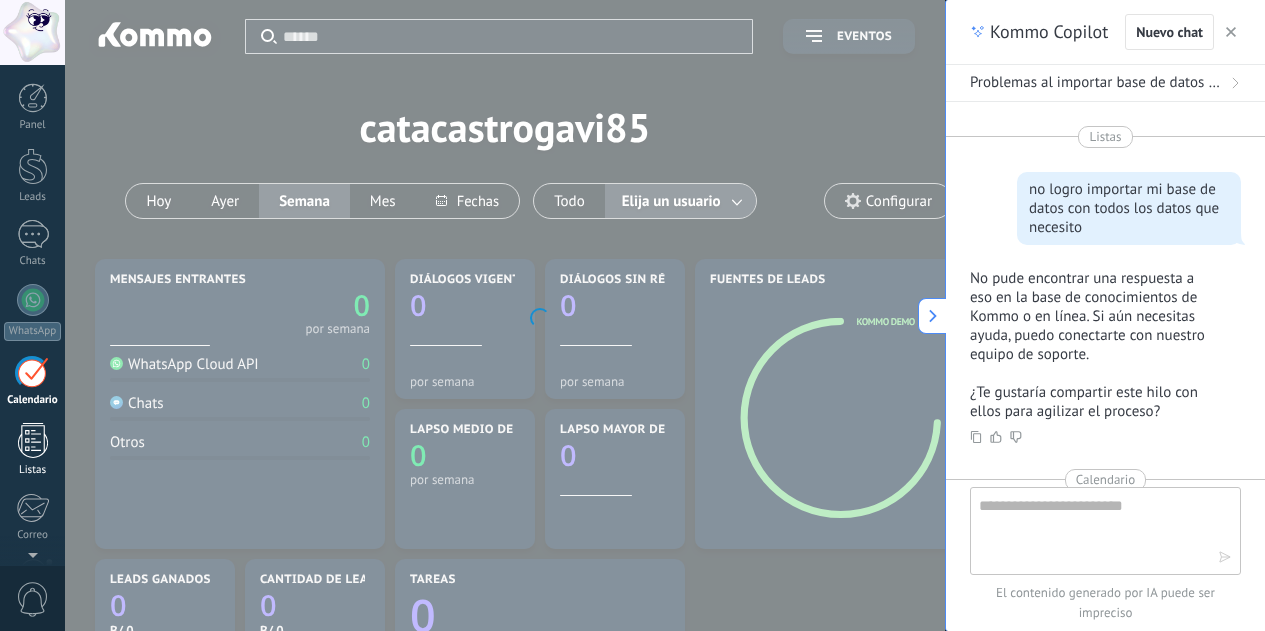 scroll, scrollTop: 0, scrollLeft: 0, axis: both 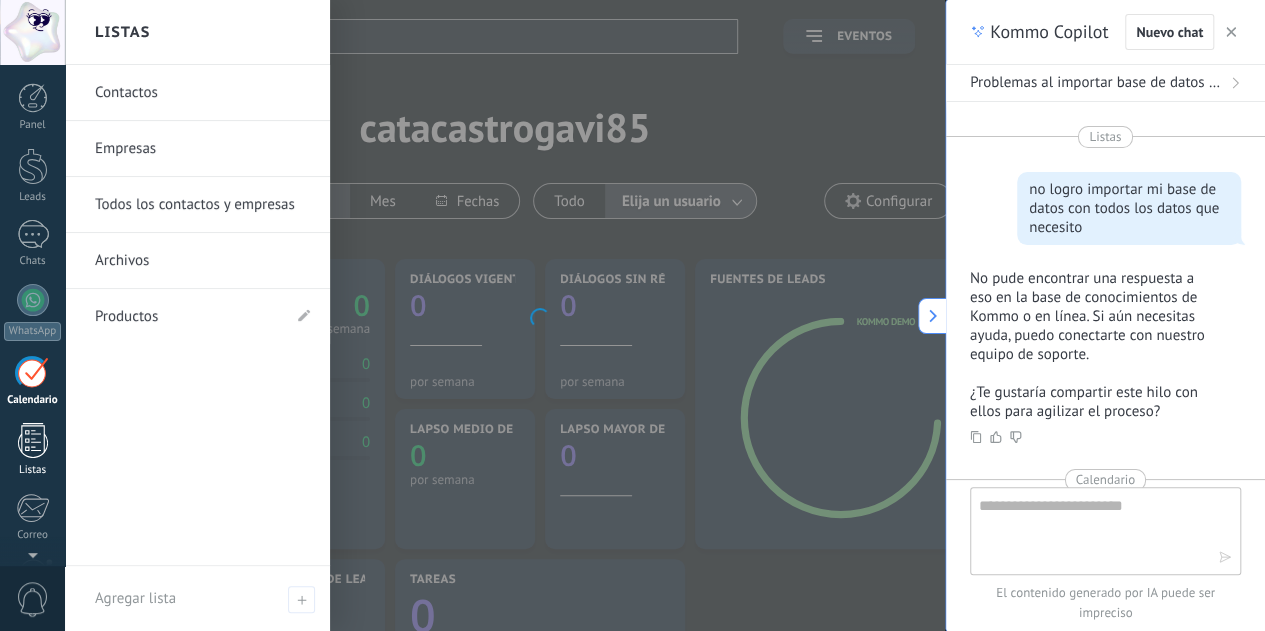 click at bounding box center (33, 440) 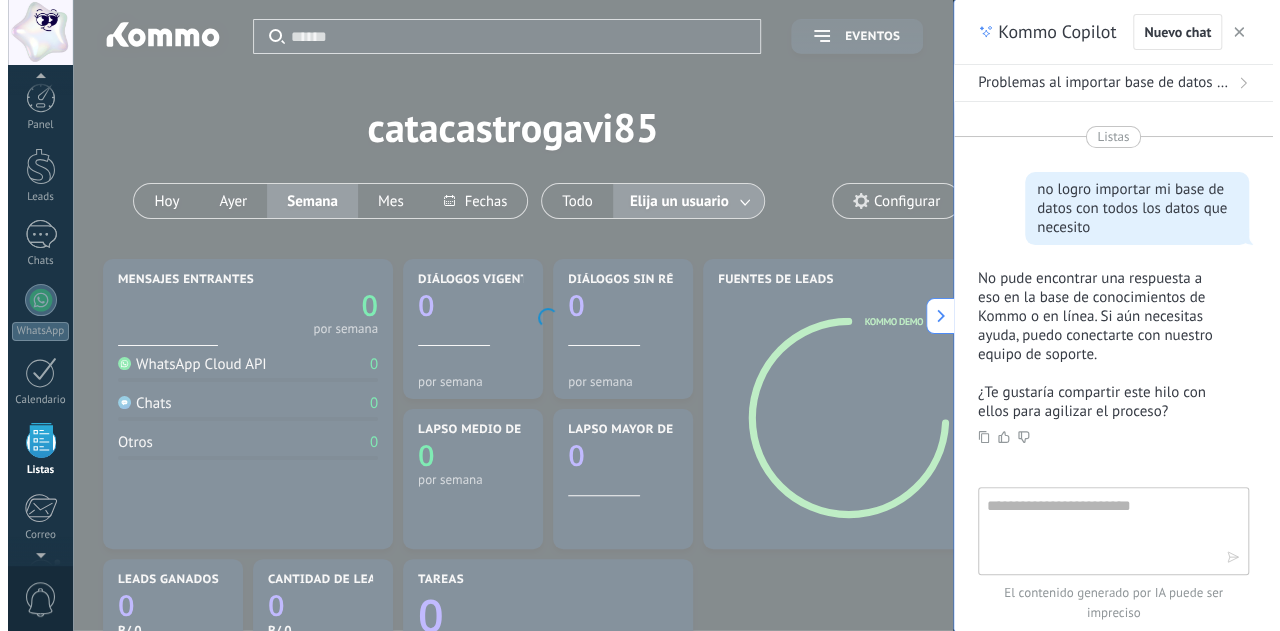 scroll, scrollTop: 123, scrollLeft: 0, axis: vertical 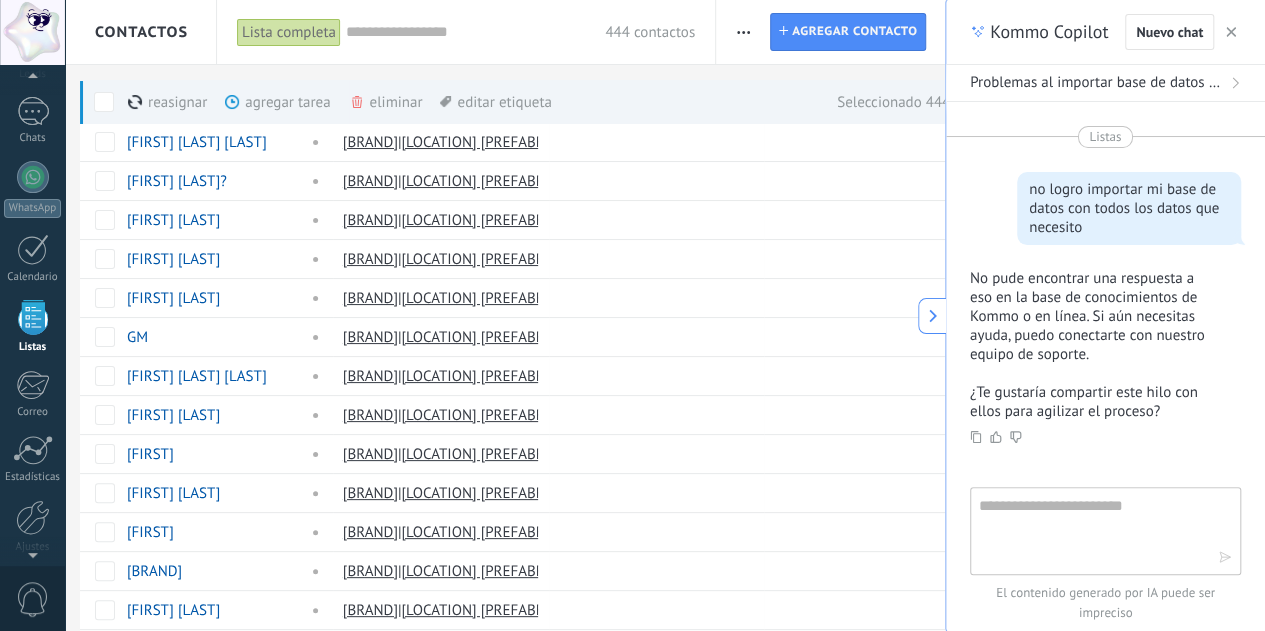 click 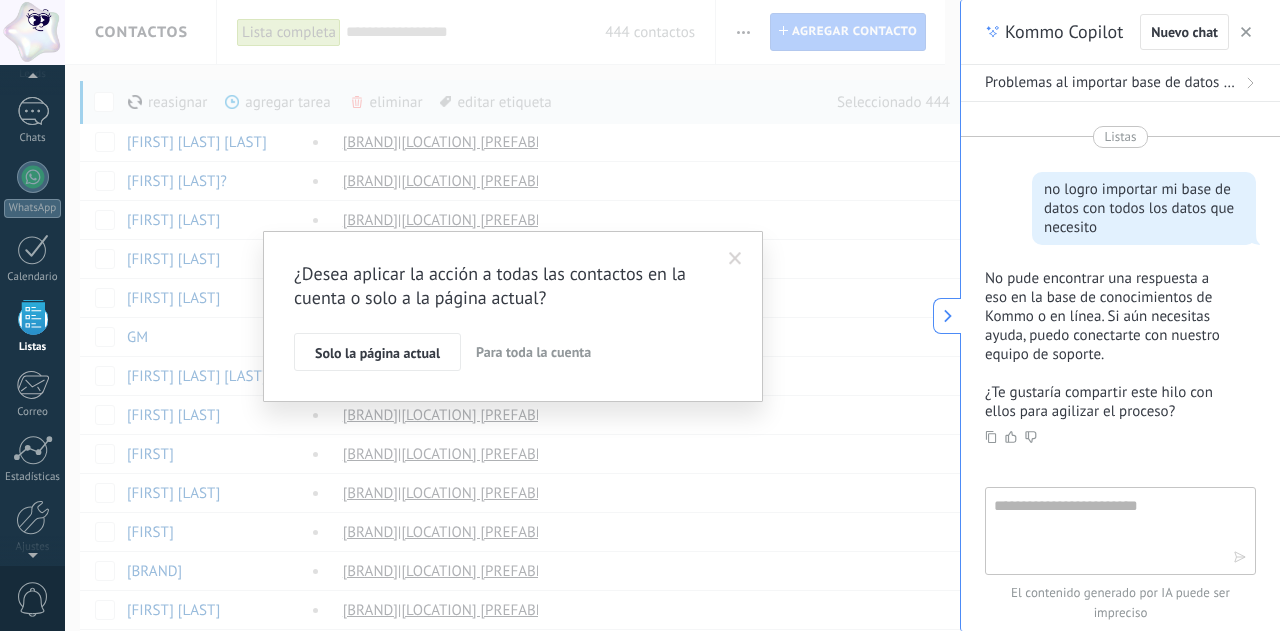 click on "Para toda la cuenta" at bounding box center [533, 352] 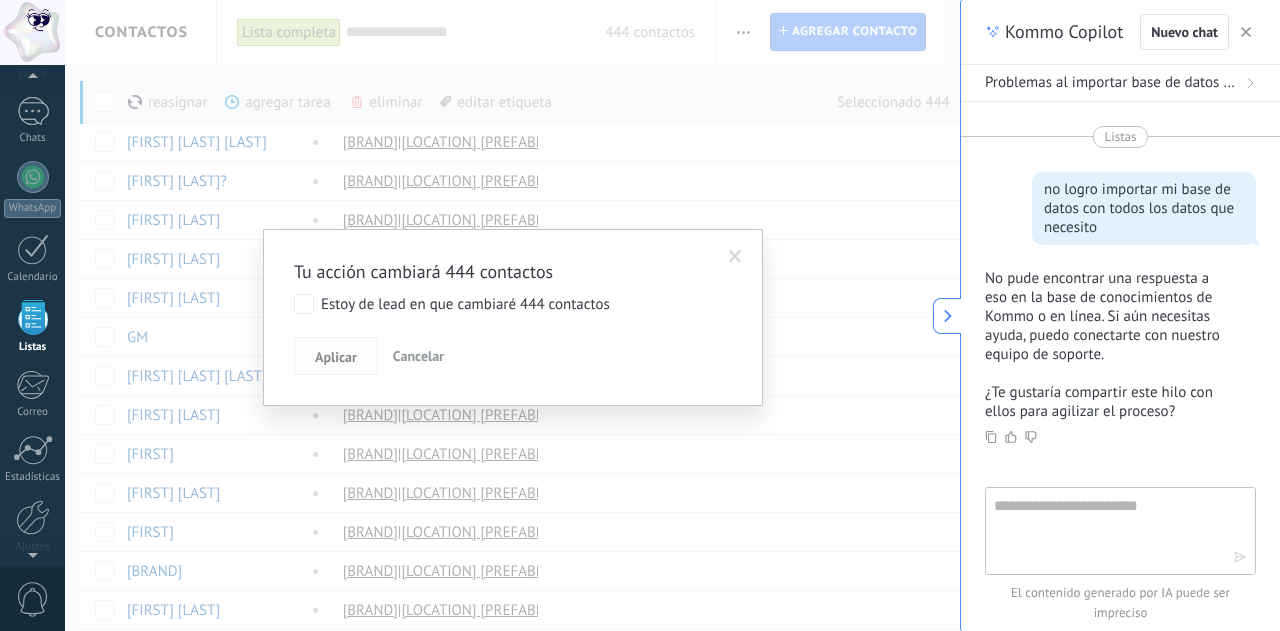 click on "Aplicar" at bounding box center [336, 357] 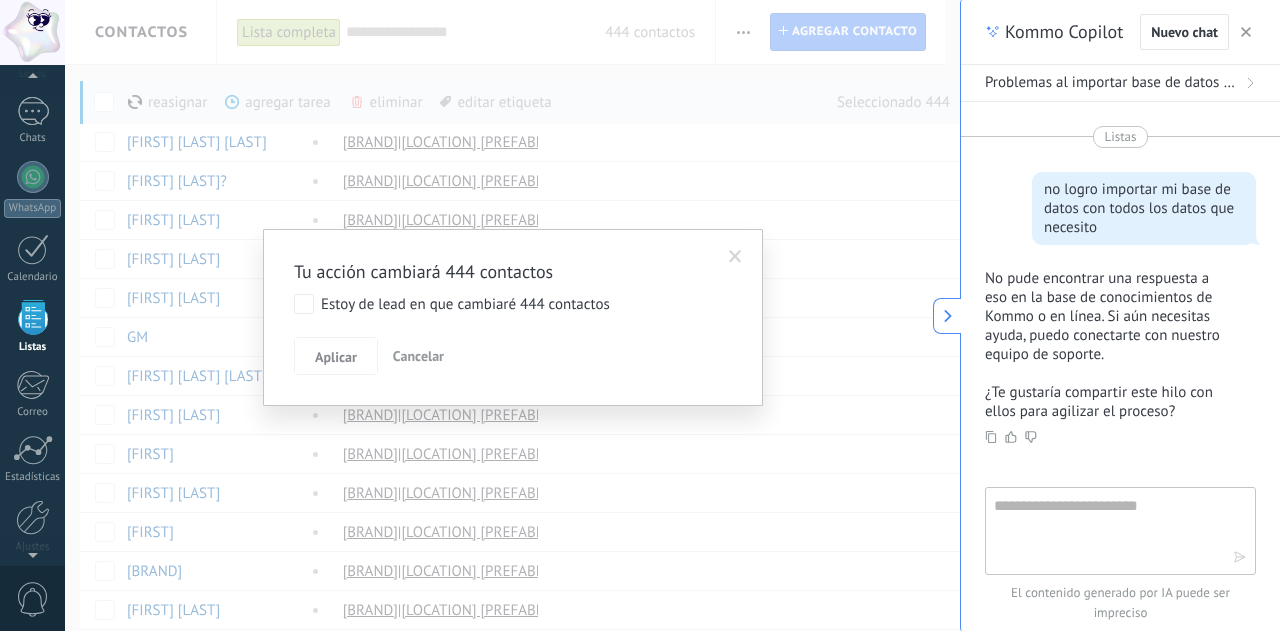 click at bounding box center (735, 257) 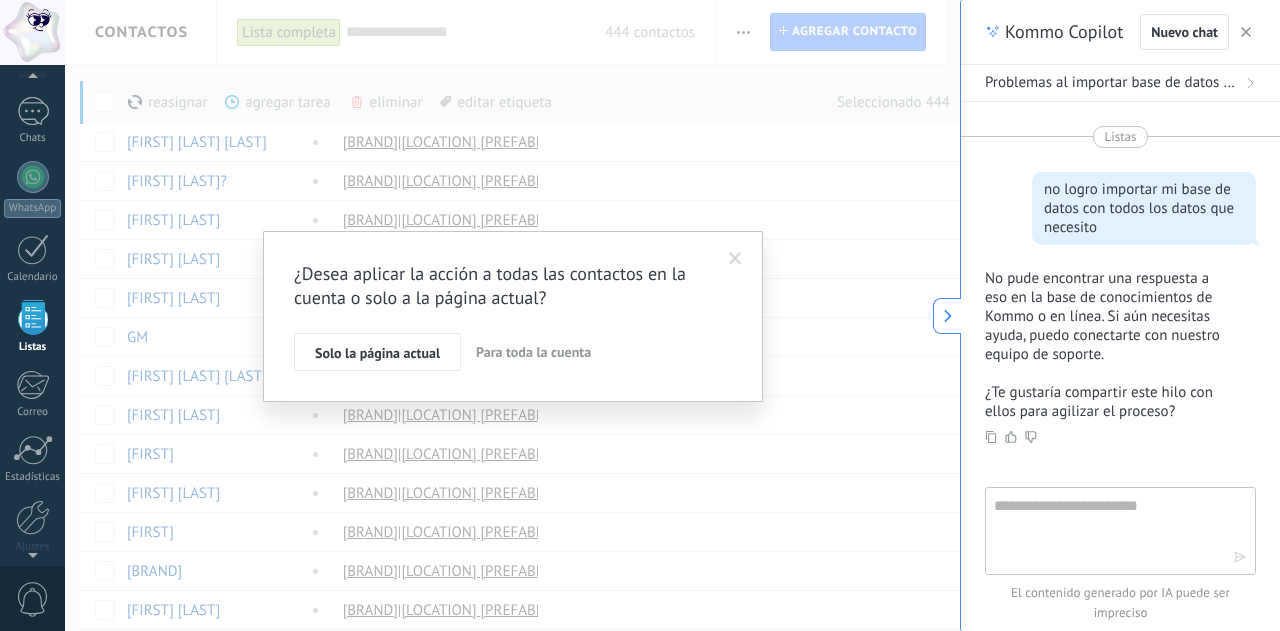click on "Para toda la cuenta" at bounding box center (533, 352) 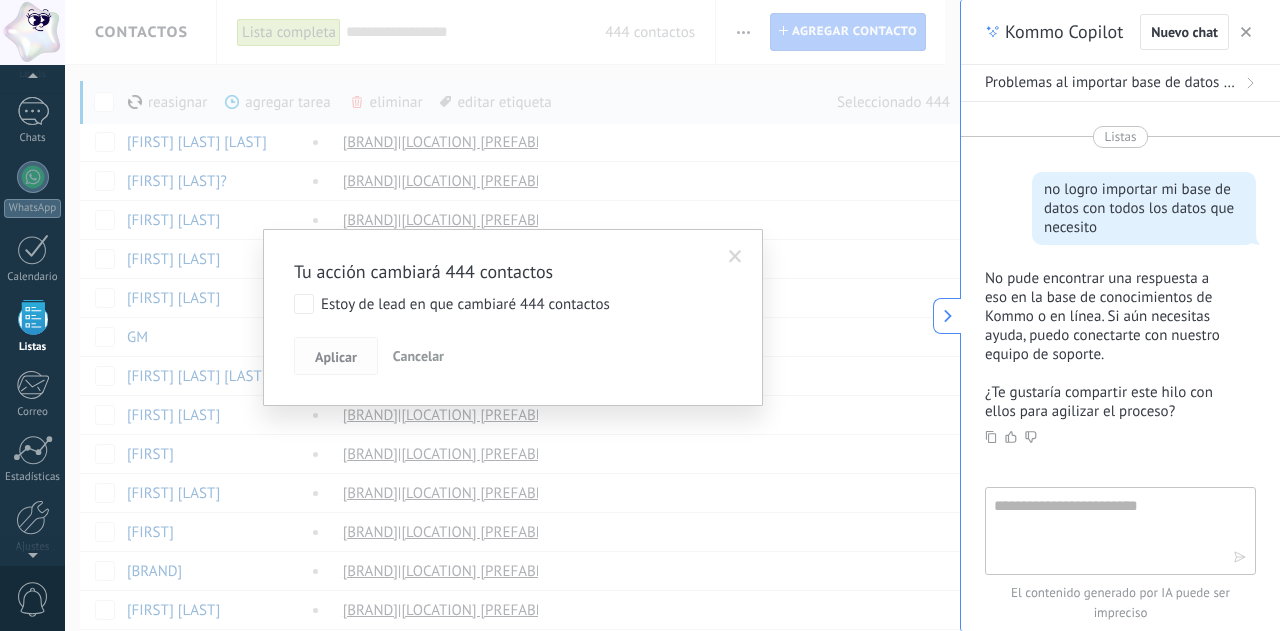 click on "Aplicar" at bounding box center [336, 357] 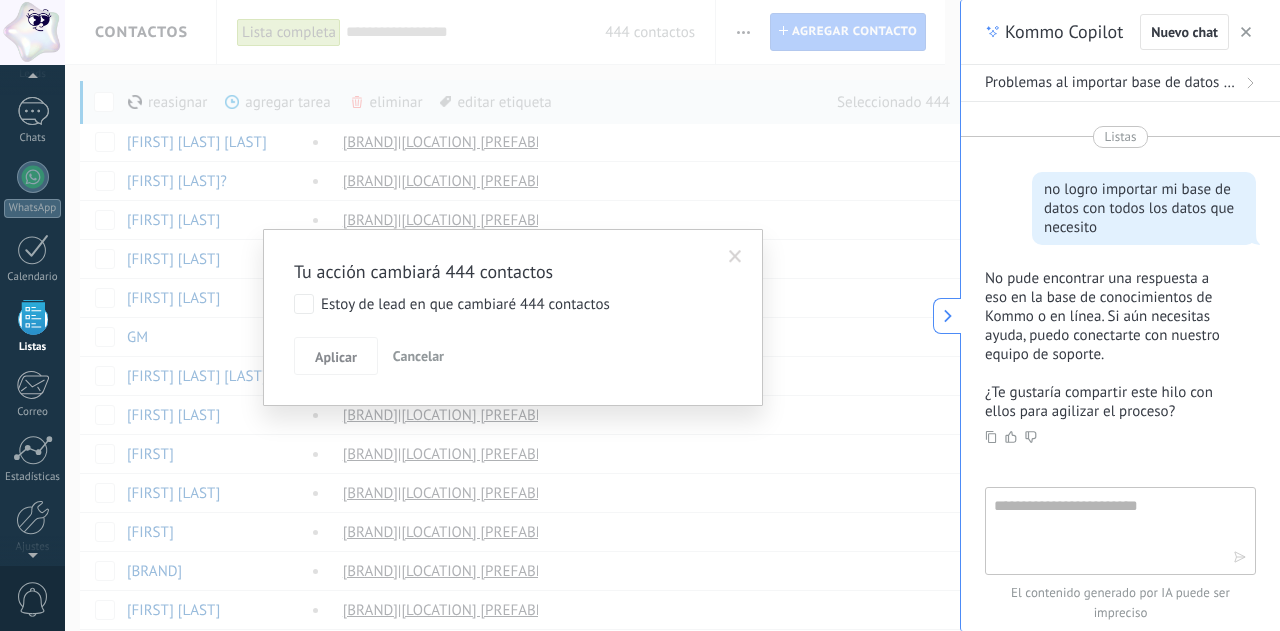 click on "Cancelar" at bounding box center (418, 356) 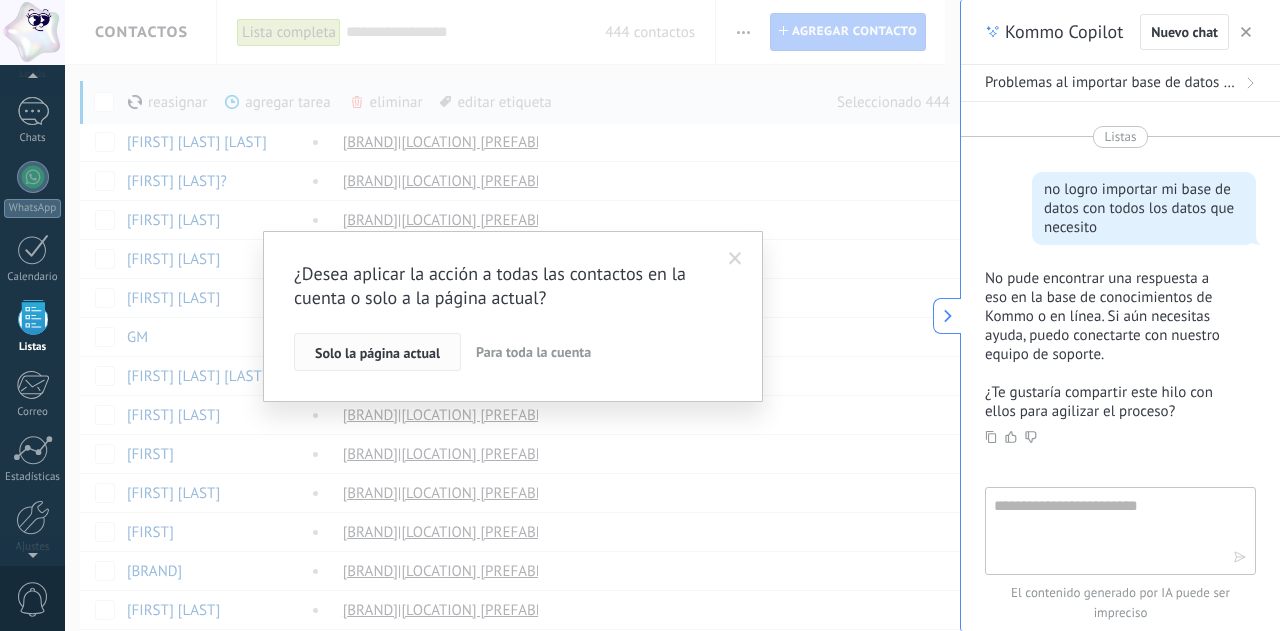 click on "Solo la página actual" at bounding box center (377, 353) 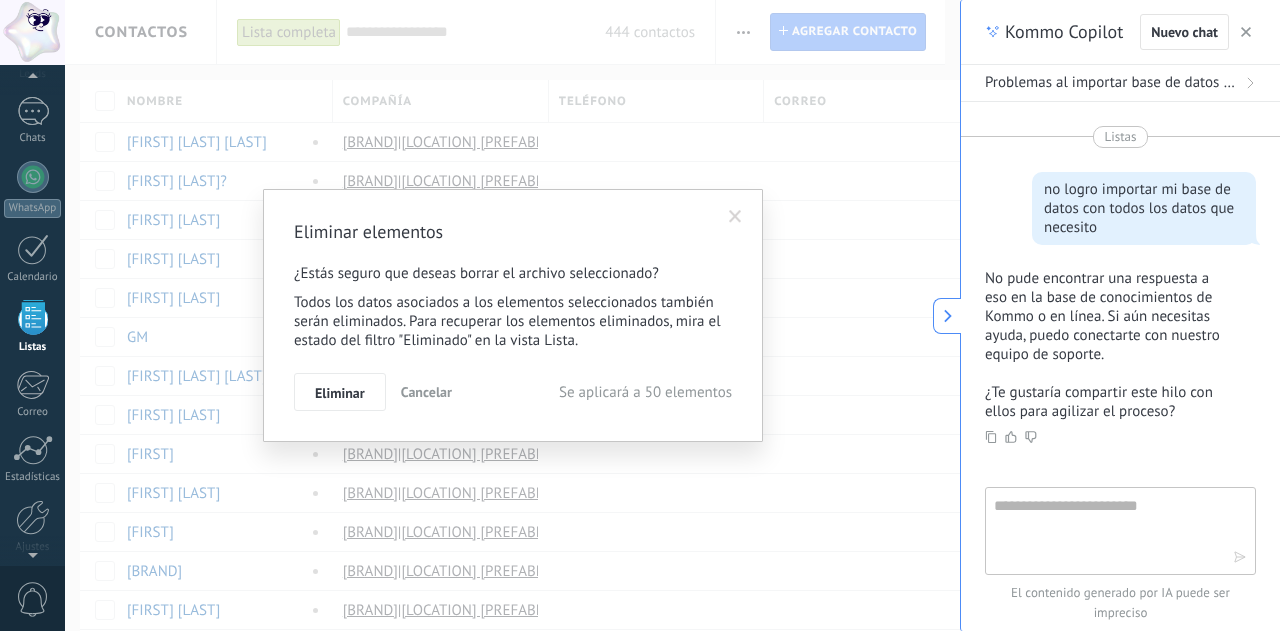 click at bounding box center [735, 217] 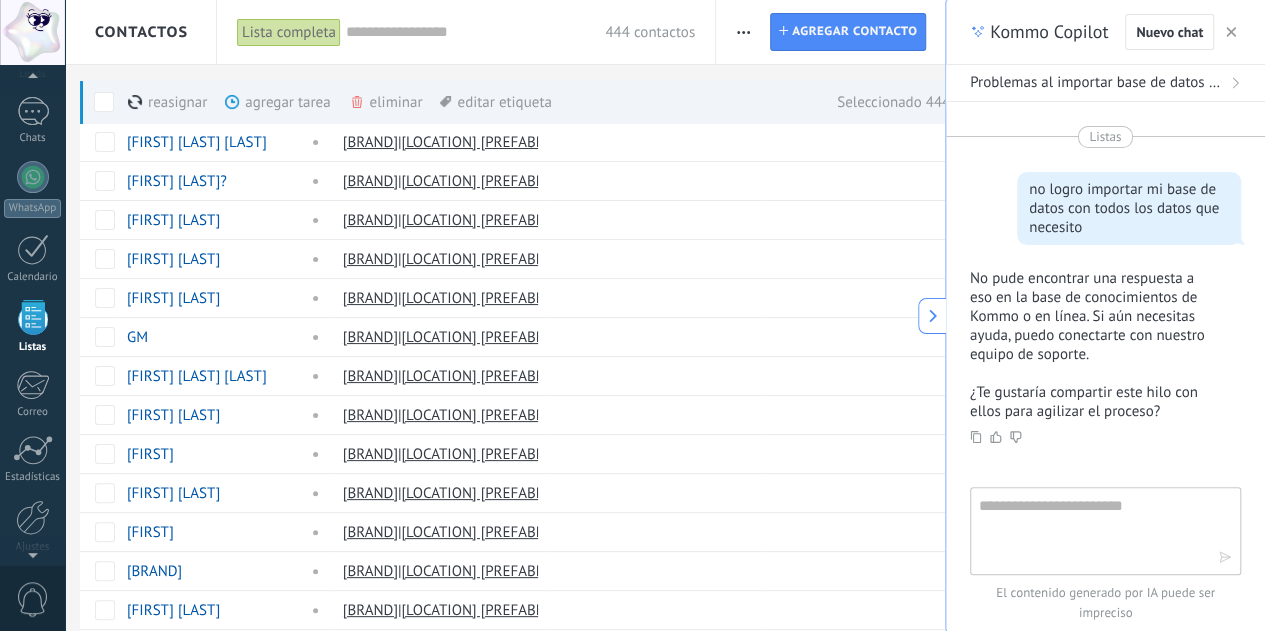 click at bounding box center [357, 102] 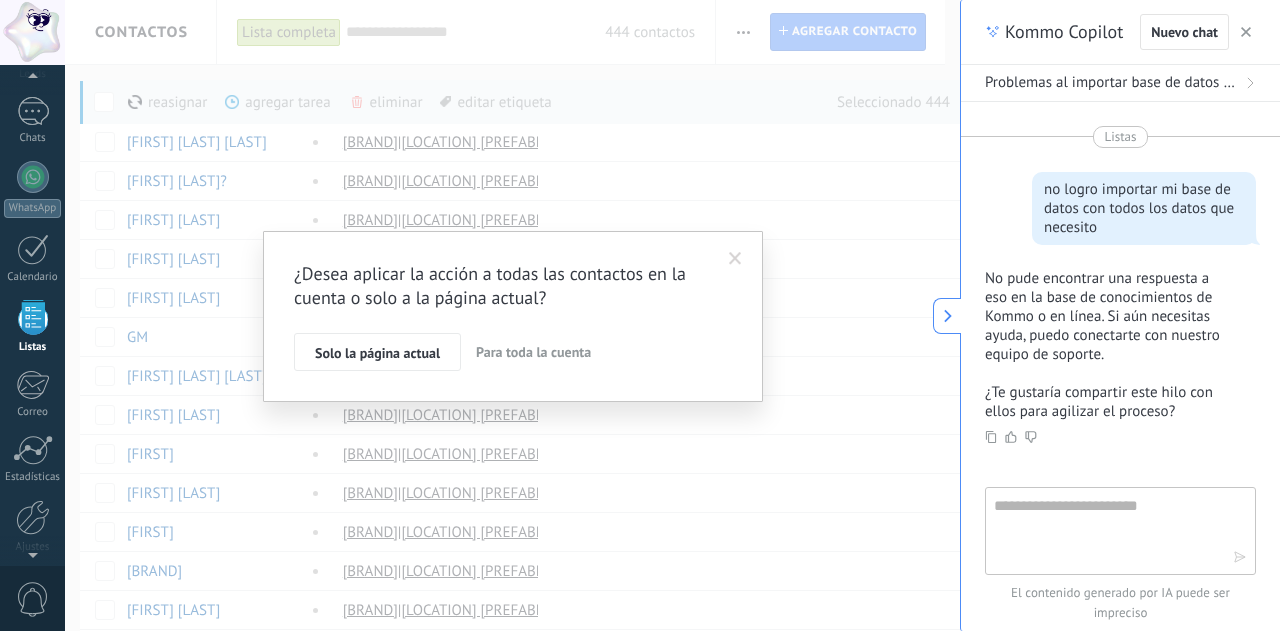 click on "Para toda la cuenta" at bounding box center (533, 352) 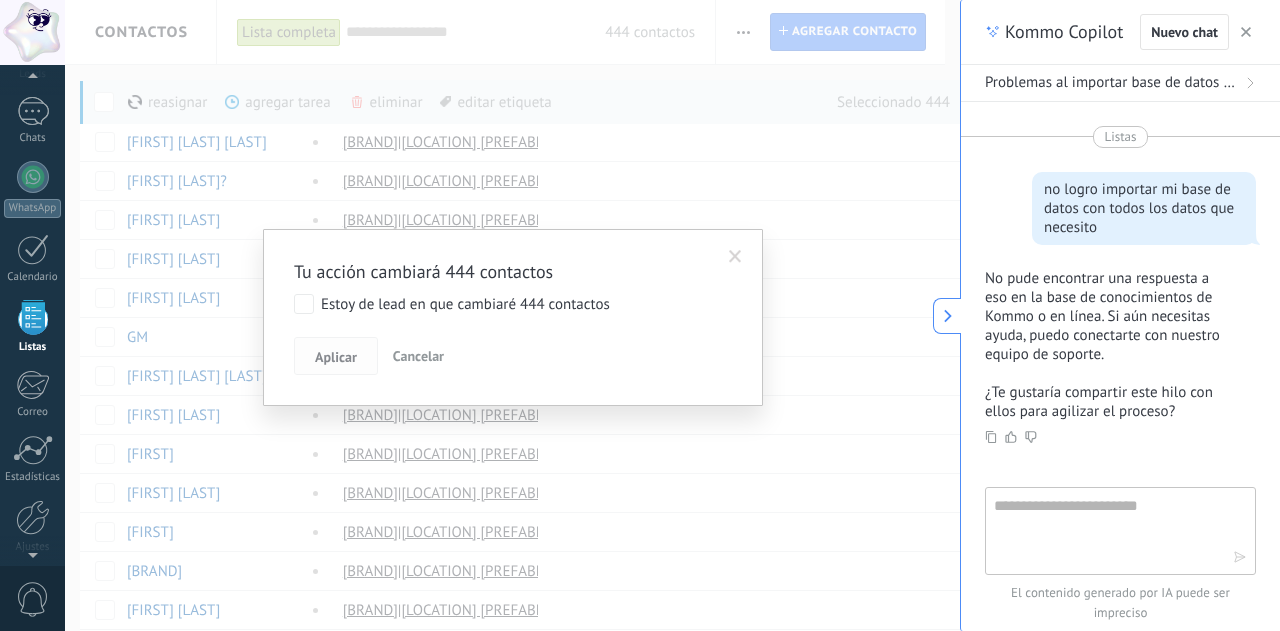 click on "Aplicar" at bounding box center [336, 357] 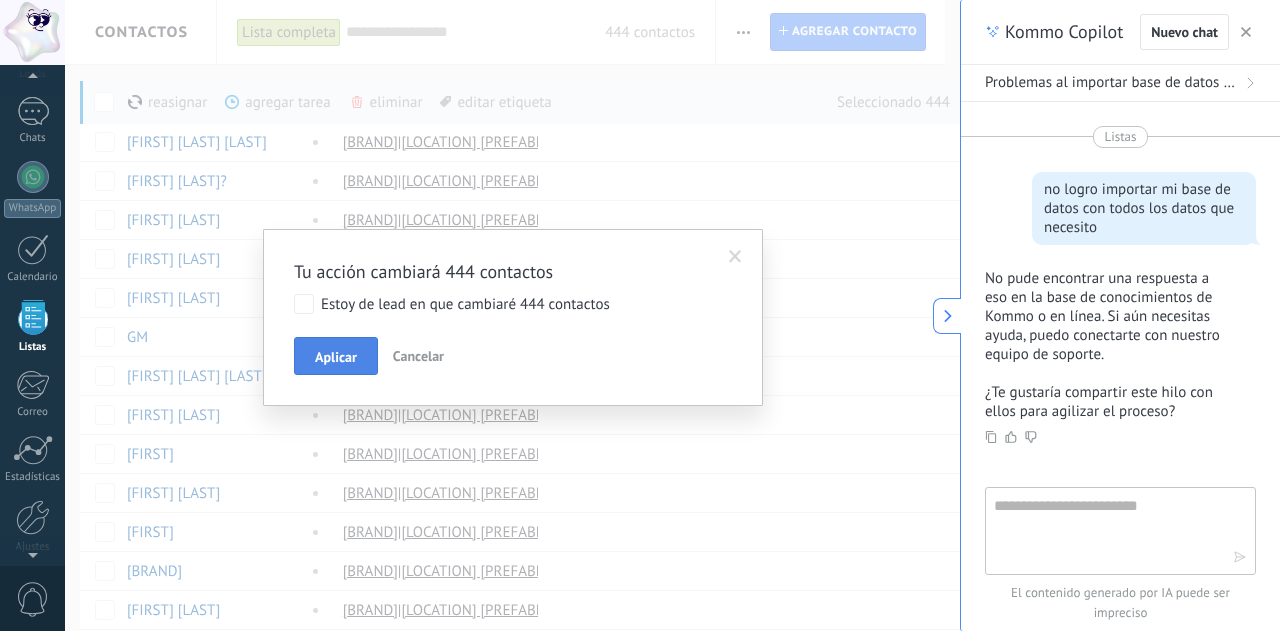click on "Aplicar" at bounding box center [336, 357] 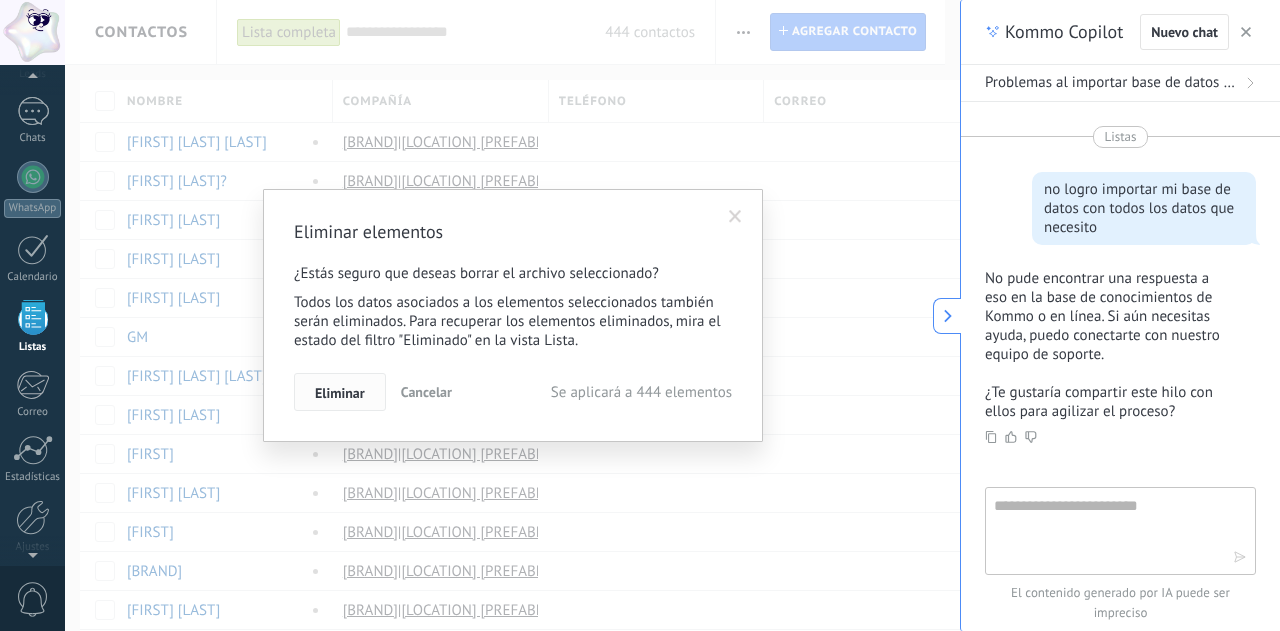 click on "Eliminar" at bounding box center (340, 393) 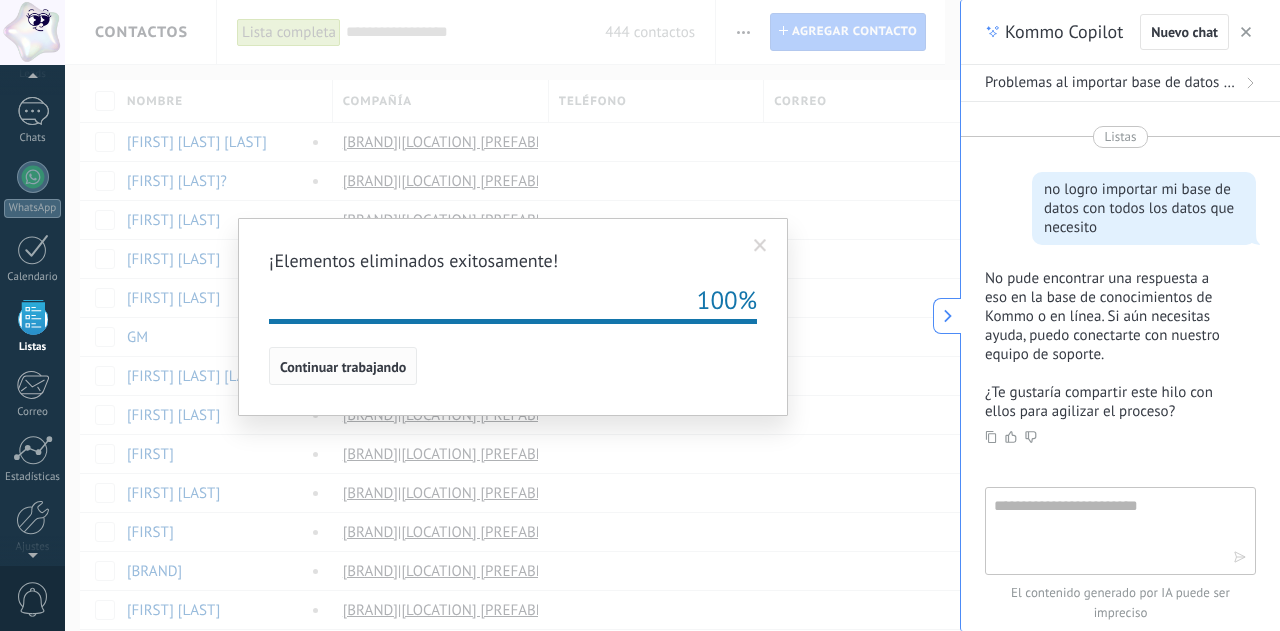 click on "Continuar trabajando" at bounding box center [343, 367] 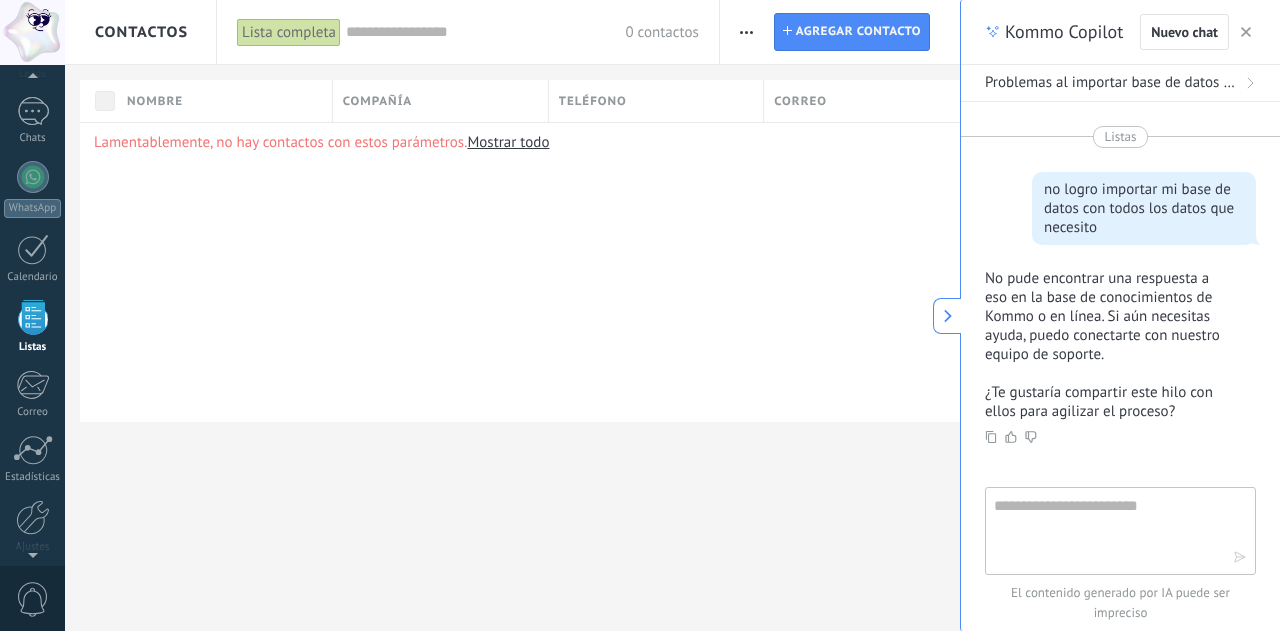 click at bounding box center [746, 32] 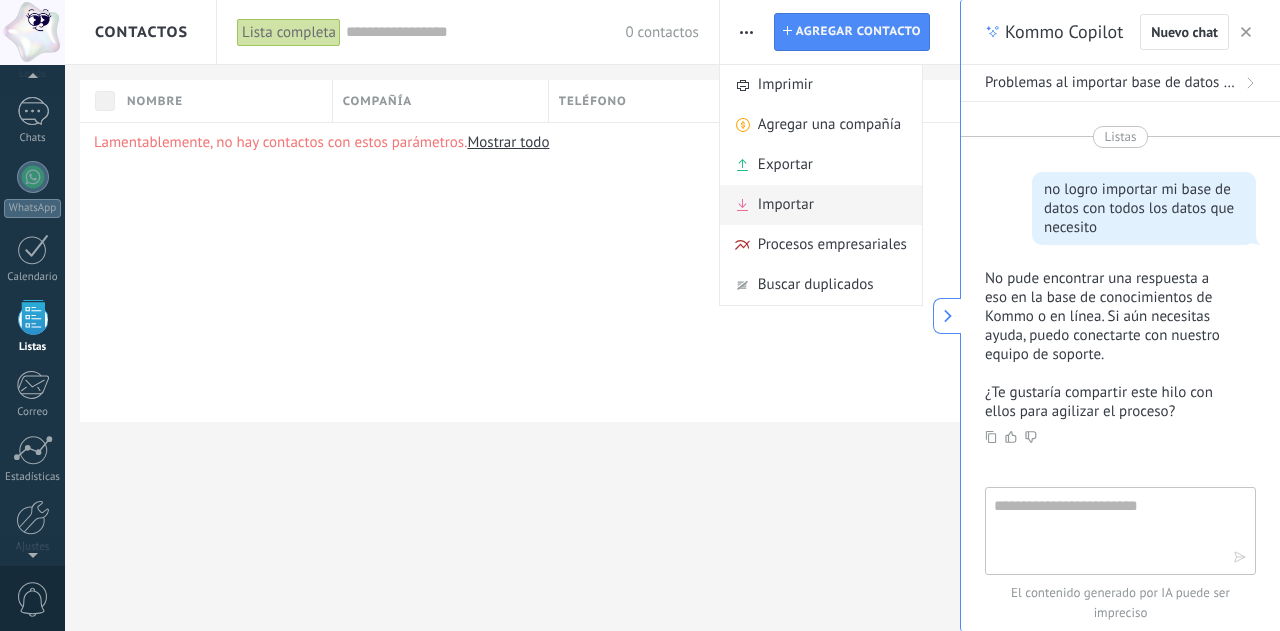 click on "Importar" at bounding box center [786, 205] 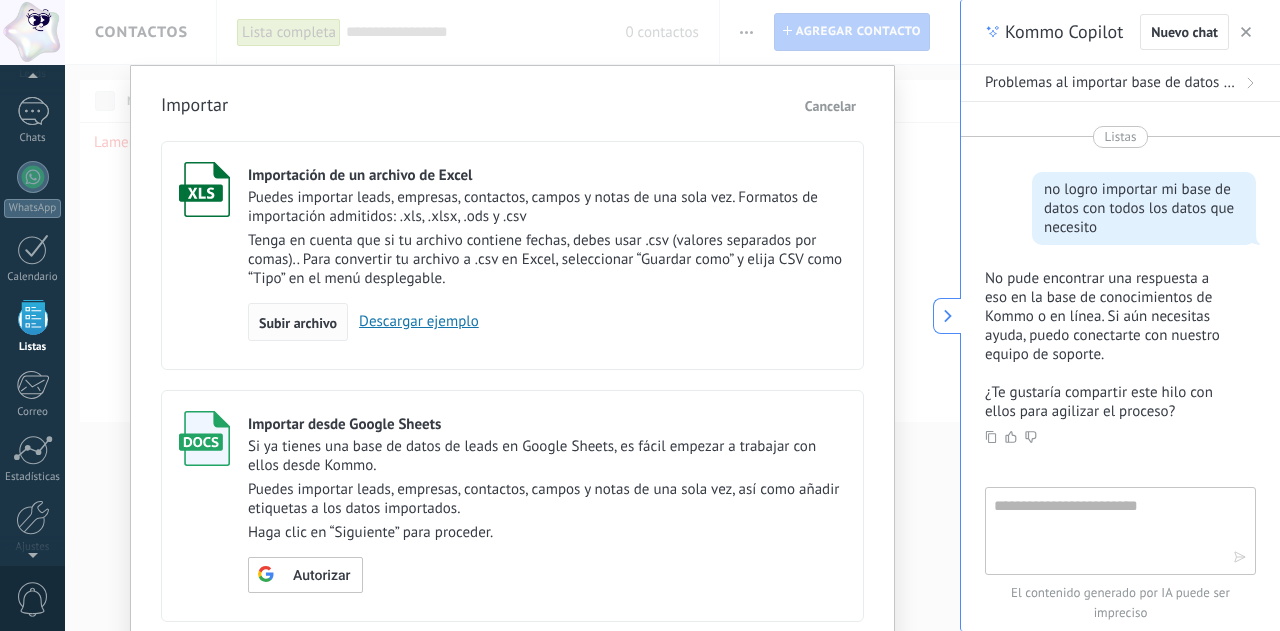 click on "Subir archivo" at bounding box center [298, 323] 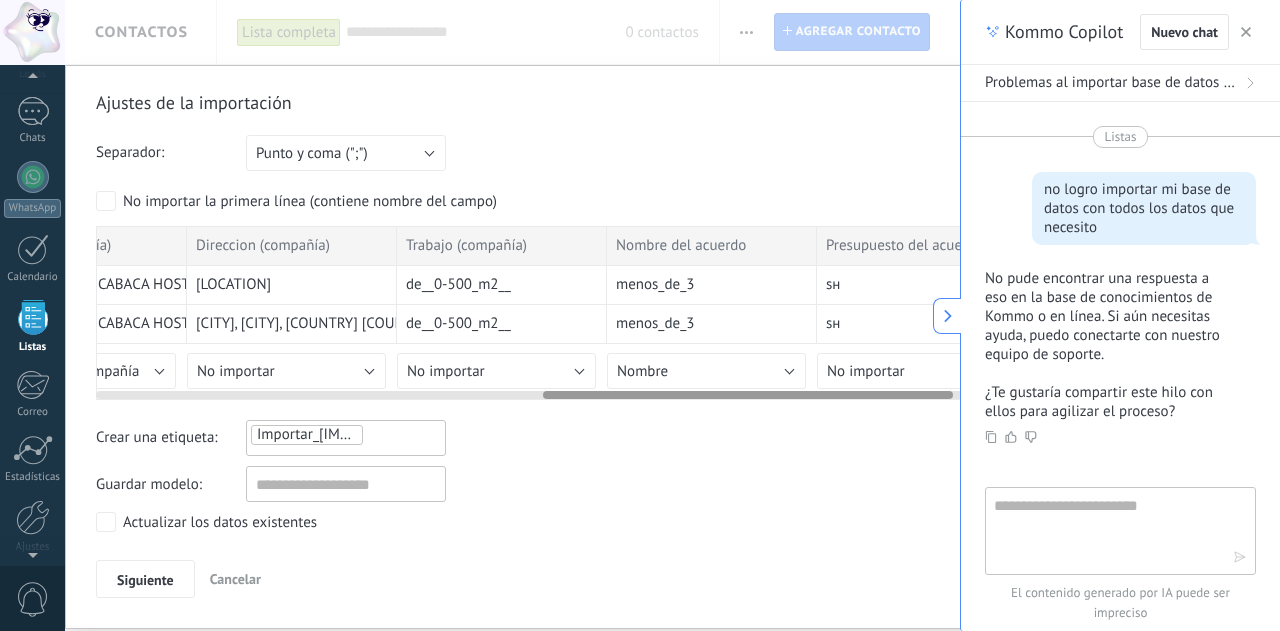 scroll, scrollTop: 0, scrollLeft: 1010, axis: horizontal 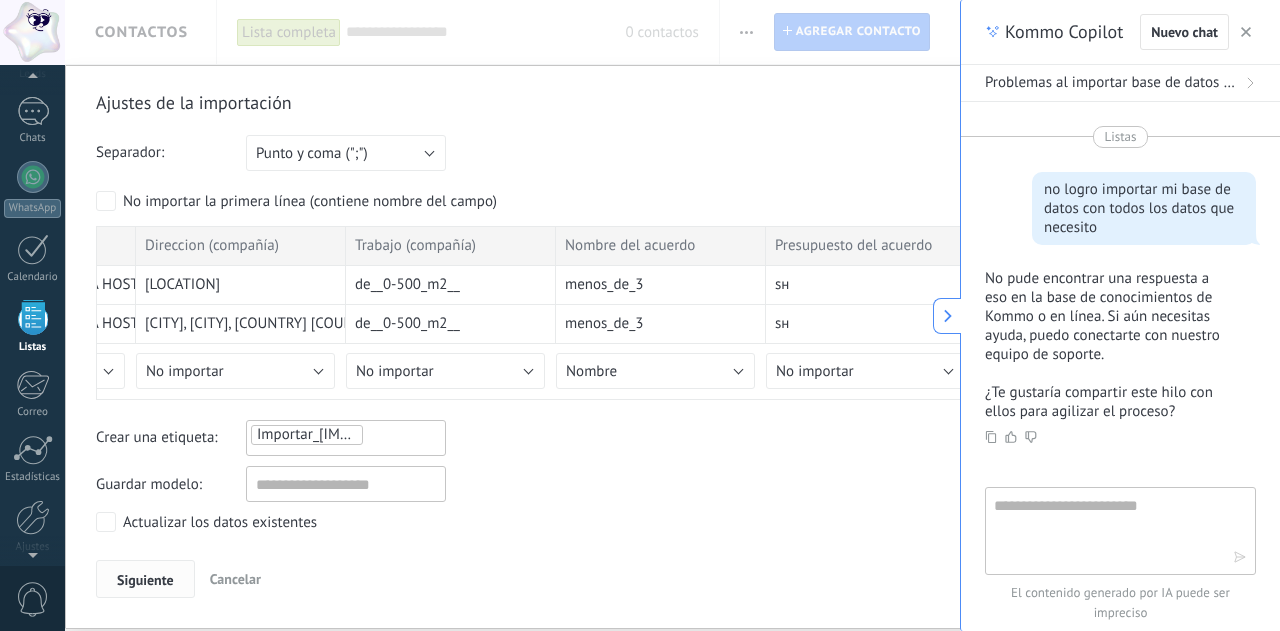 click on "Siguiente" at bounding box center (145, 580) 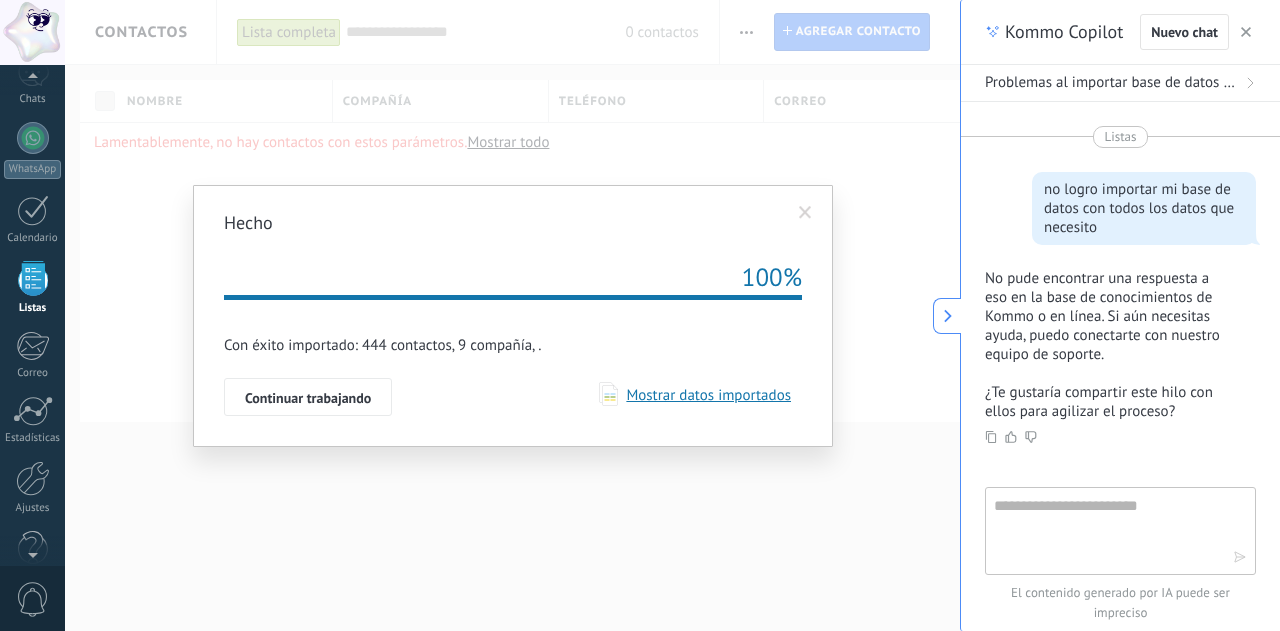 scroll, scrollTop: 123, scrollLeft: 0, axis: vertical 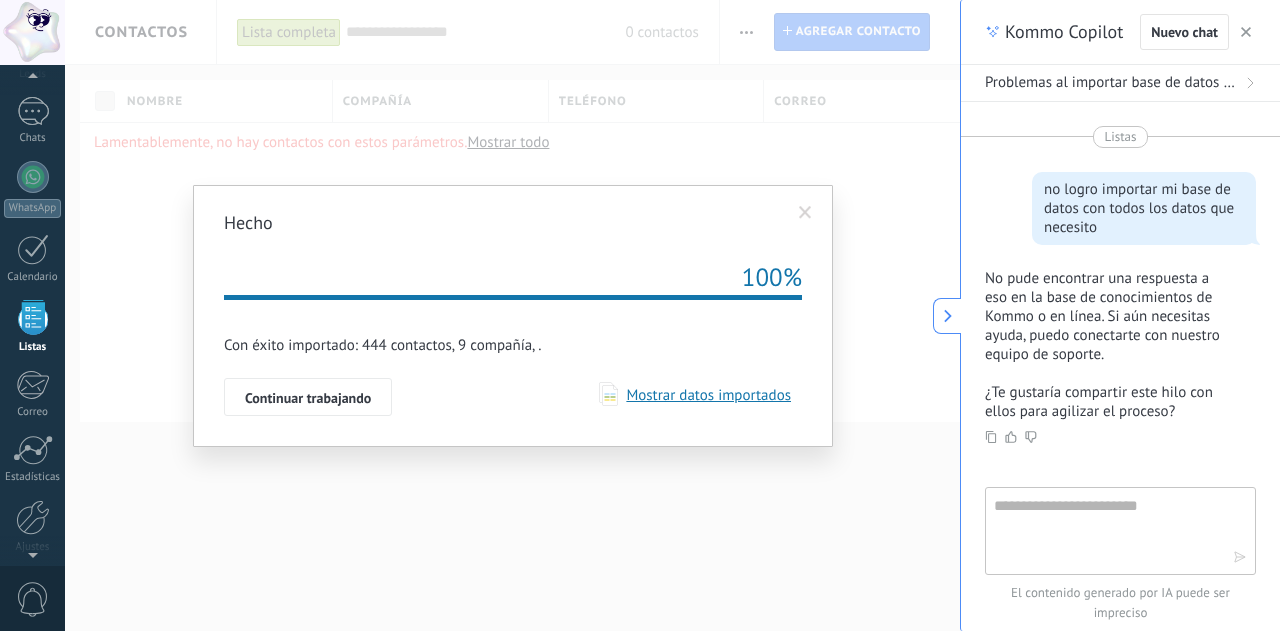 click on "Mostrar datos importados" at bounding box center [704, 395] 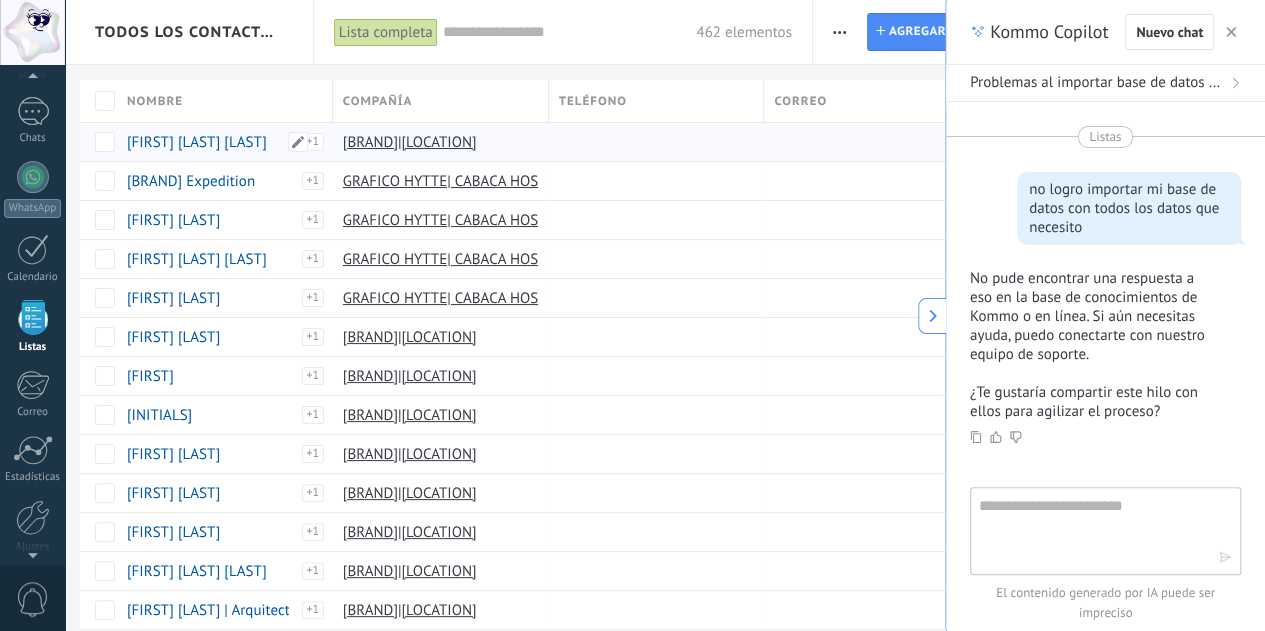 click on "[FIRST] [LAST] [LAST]" at bounding box center (197, 142) 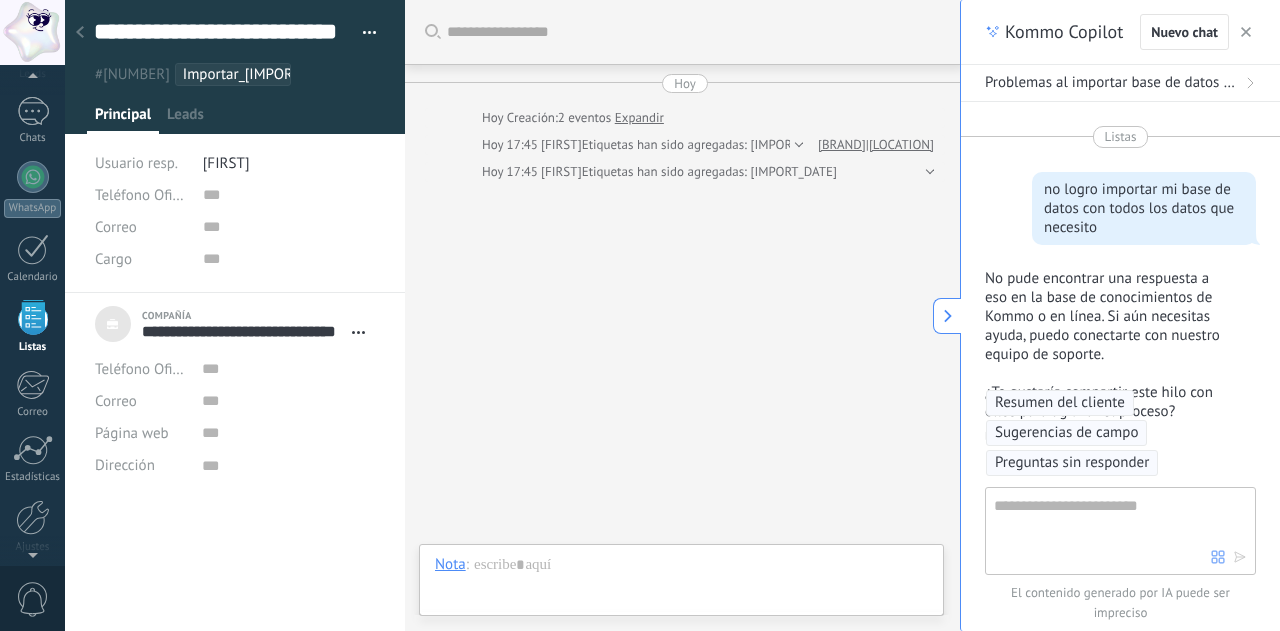 scroll, scrollTop: 20, scrollLeft: 0, axis: vertical 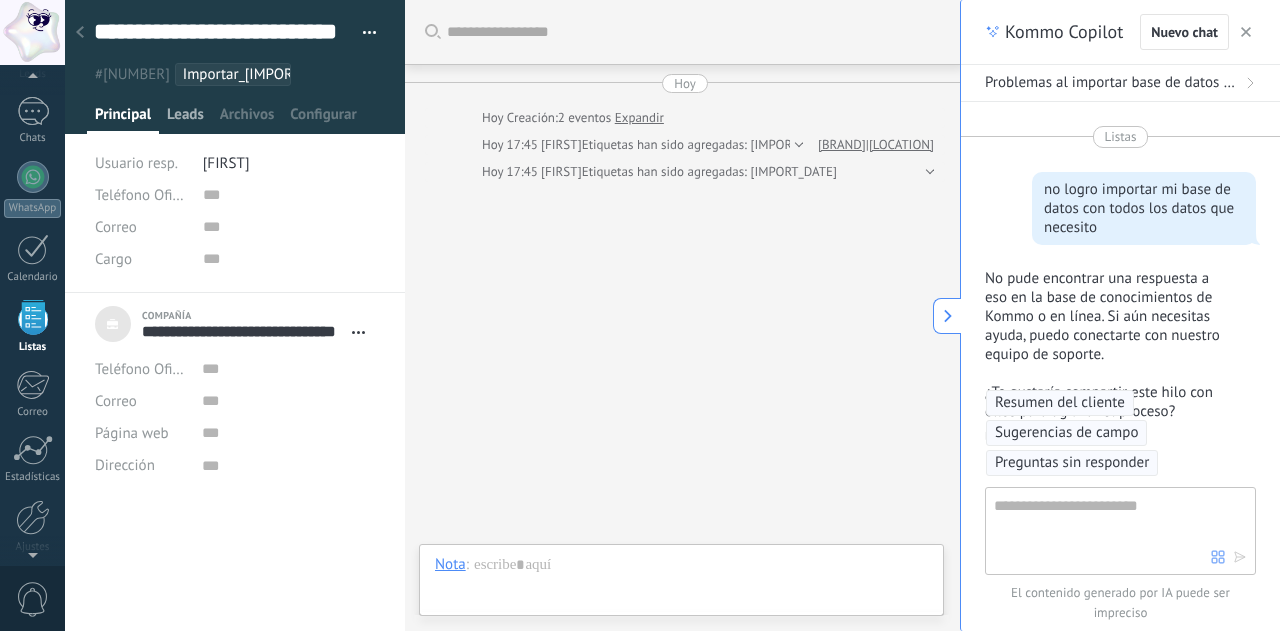 click on "Leads" at bounding box center [185, 119] 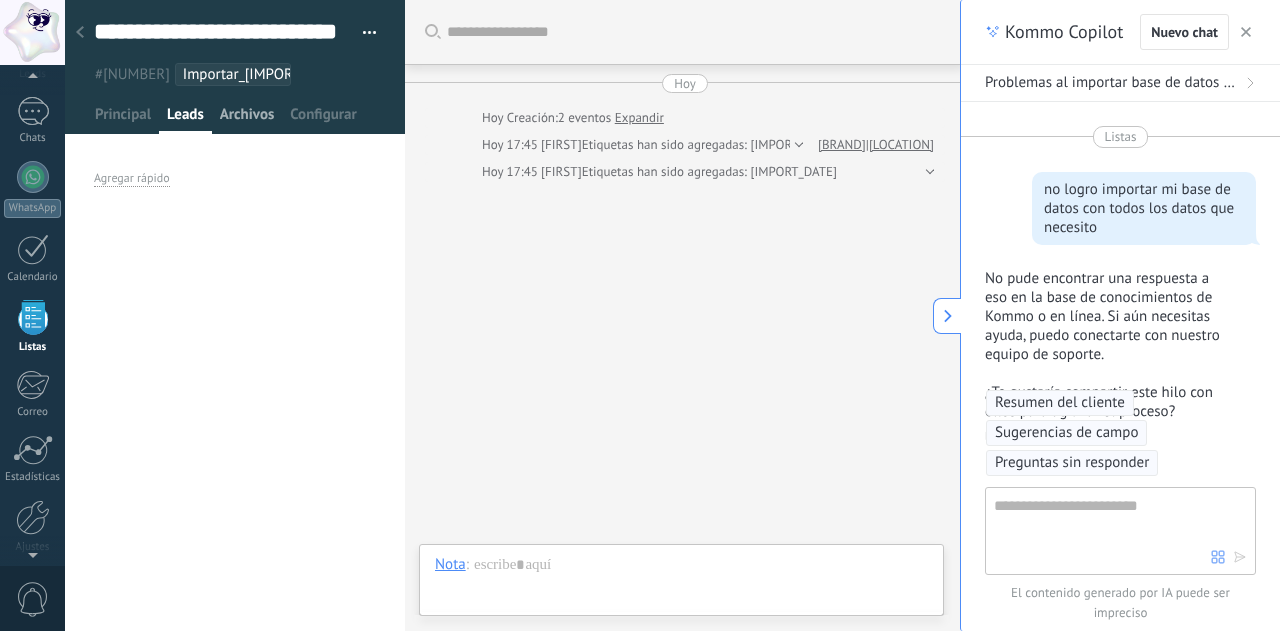 click on "Archivos" at bounding box center [247, 119] 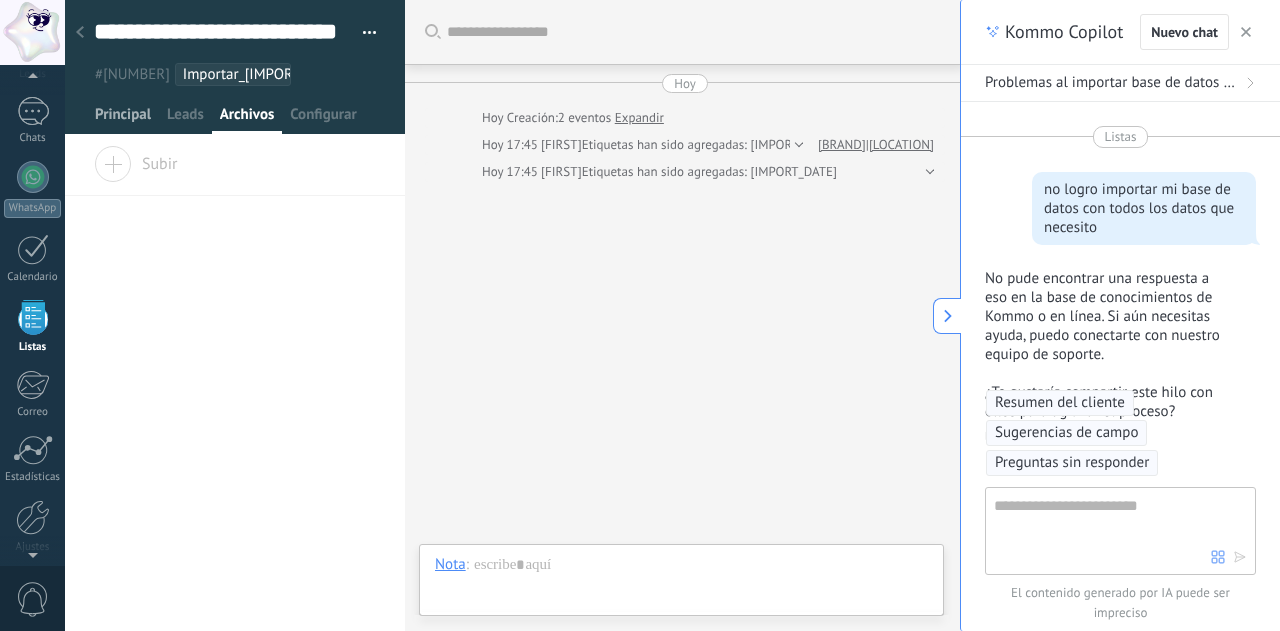 click on "Principal" at bounding box center [123, 119] 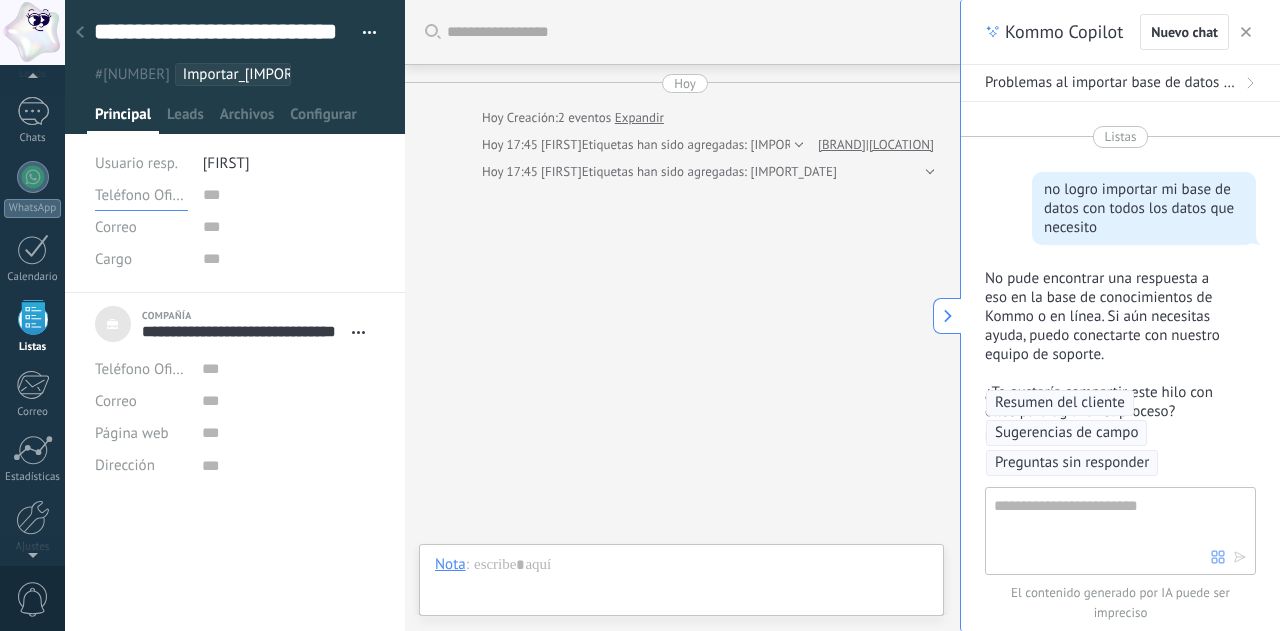 click on "Teléfono Oficina" at bounding box center [147, 195] 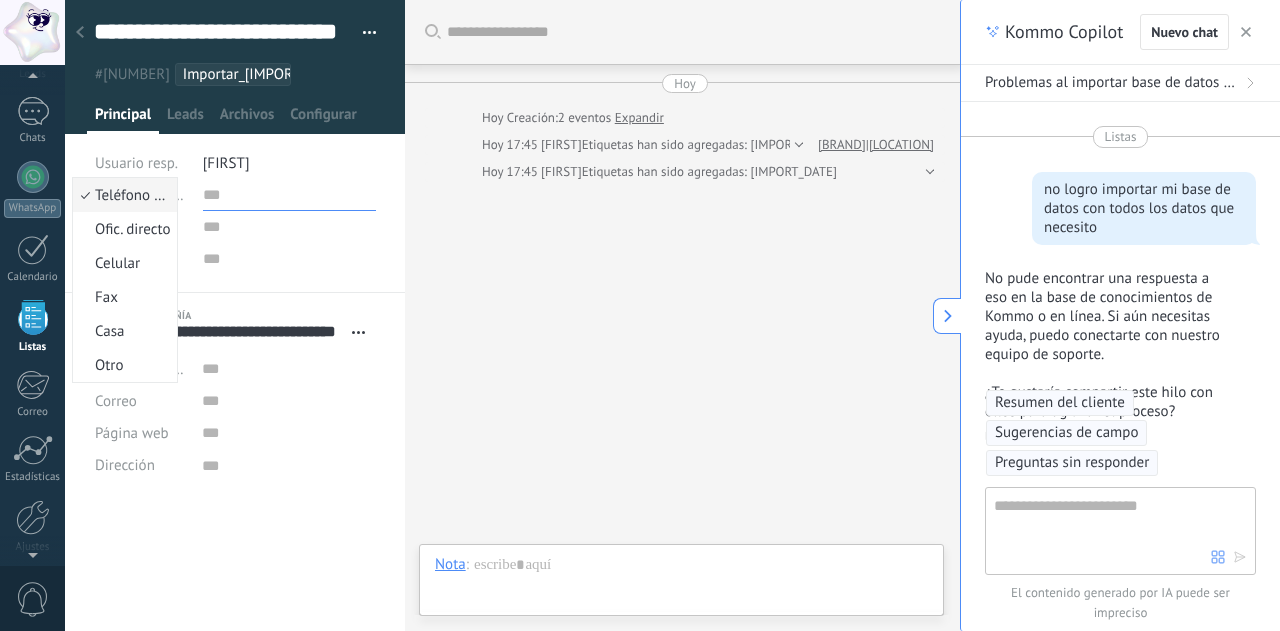 click at bounding box center [289, 195] 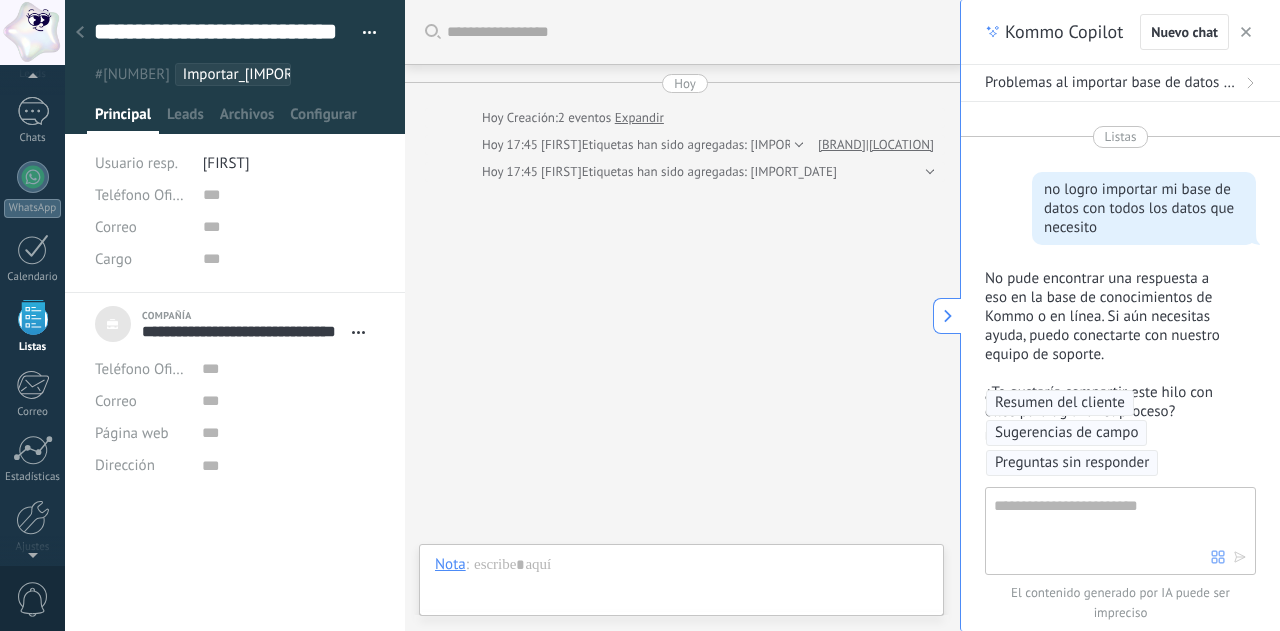 click on "**********" at bounding box center [242, 331] 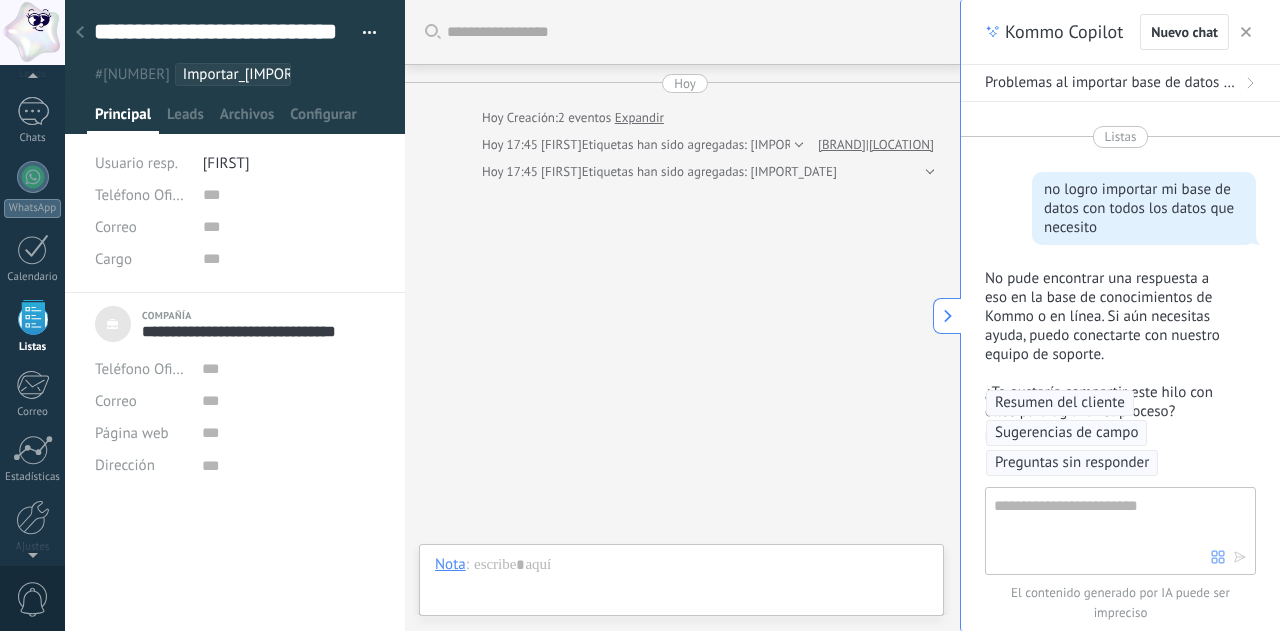 scroll, scrollTop: 0, scrollLeft: 32, axis: horizontal 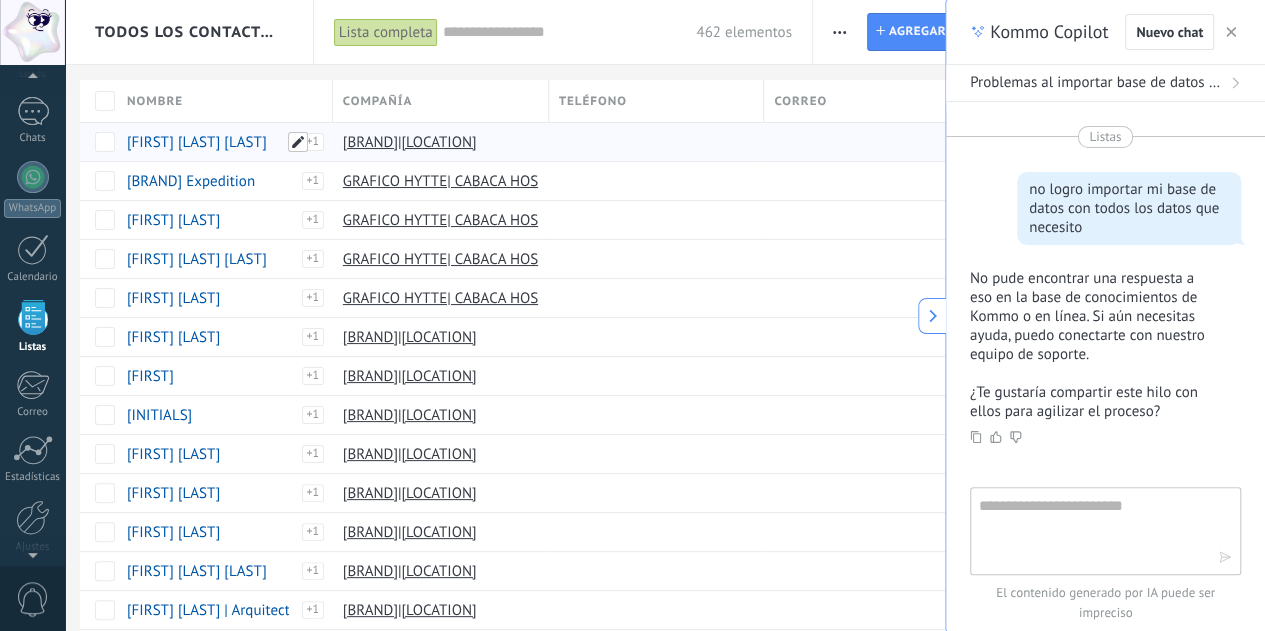 click at bounding box center [298, 142] 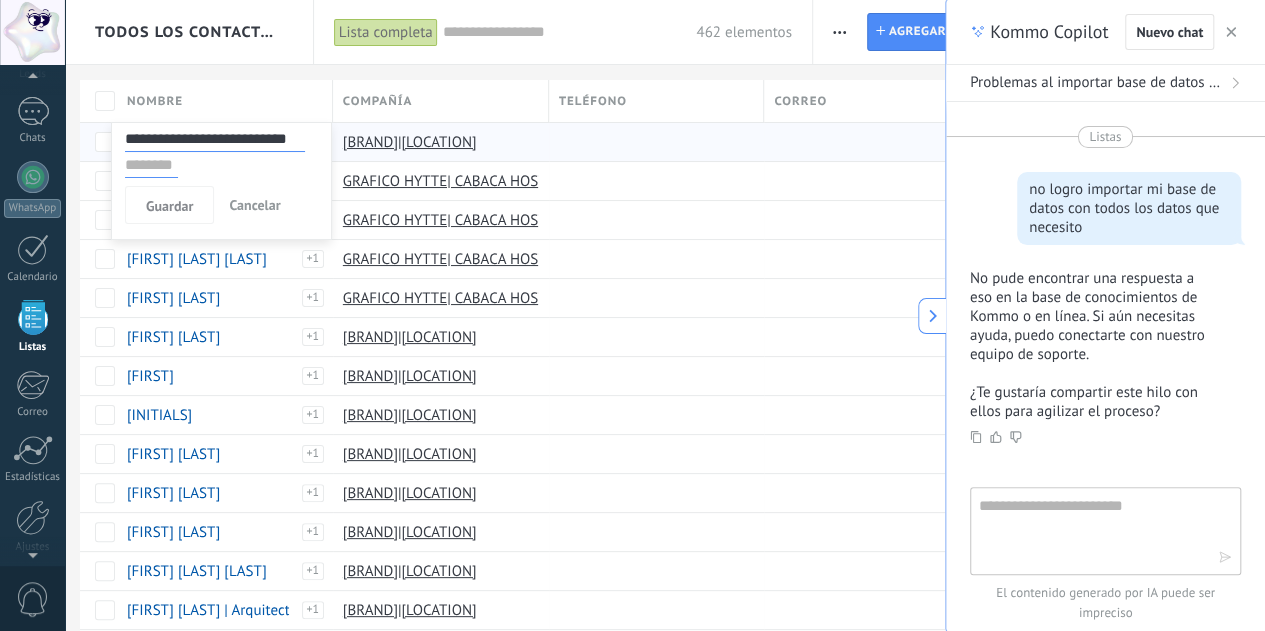 click on "Cancelar" at bounding box center [254, 205] 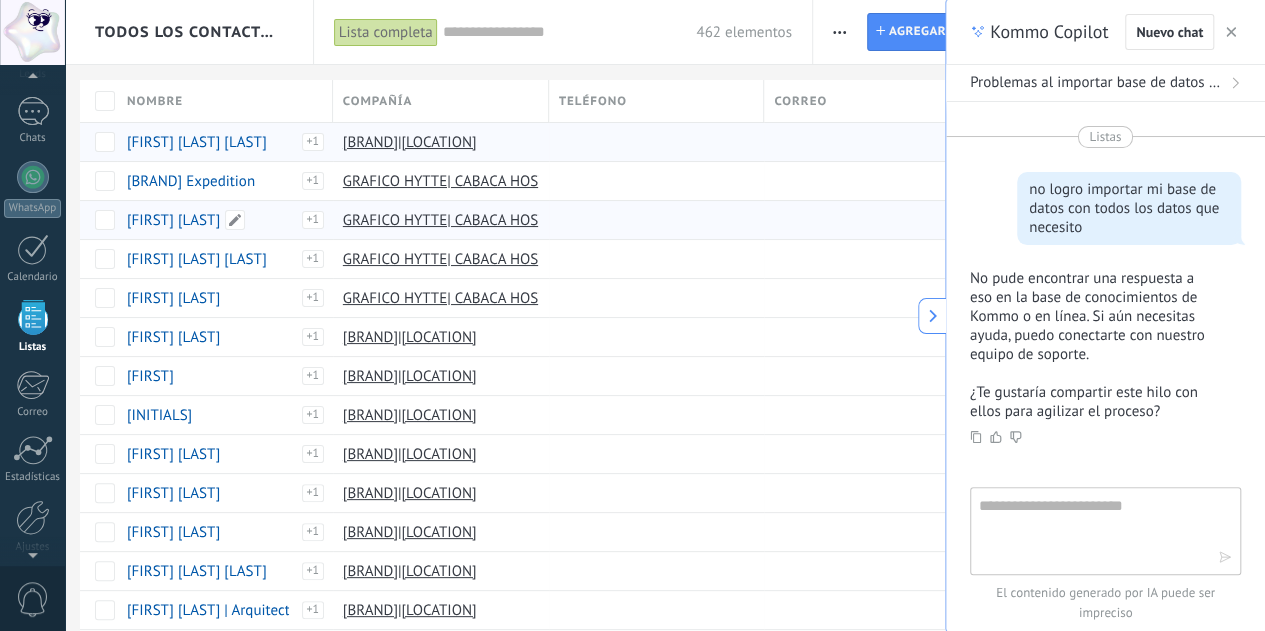 click on "[FIRST] [LAST]" at bounding box center [173, 220] 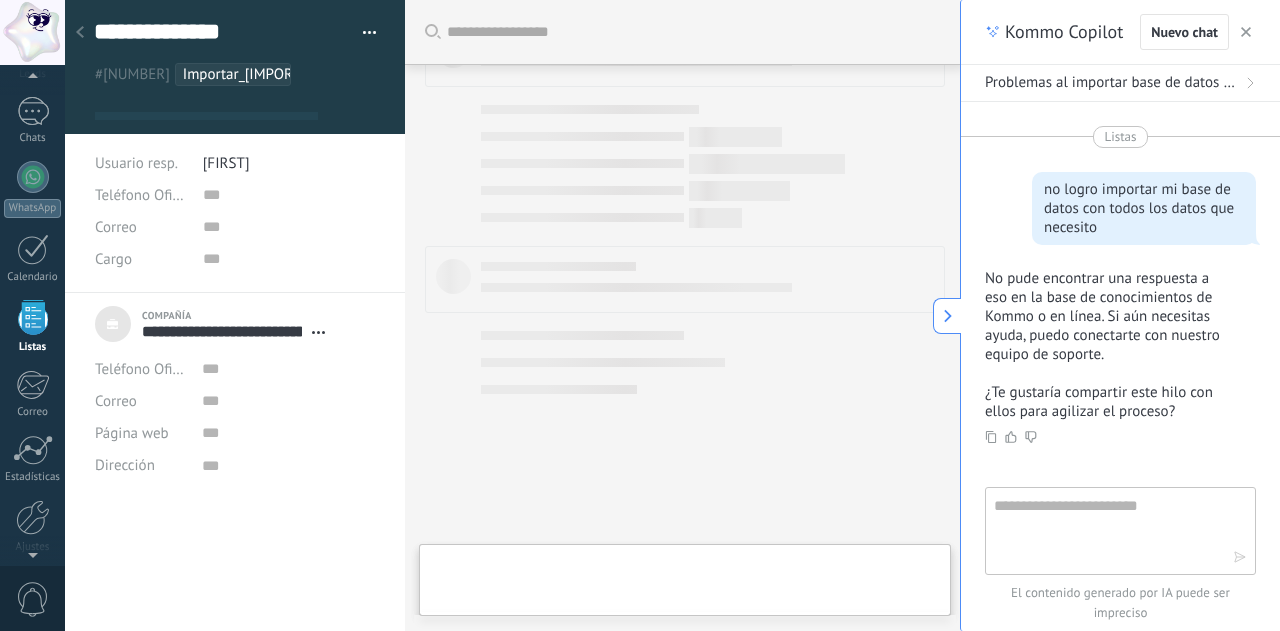 type on "***" 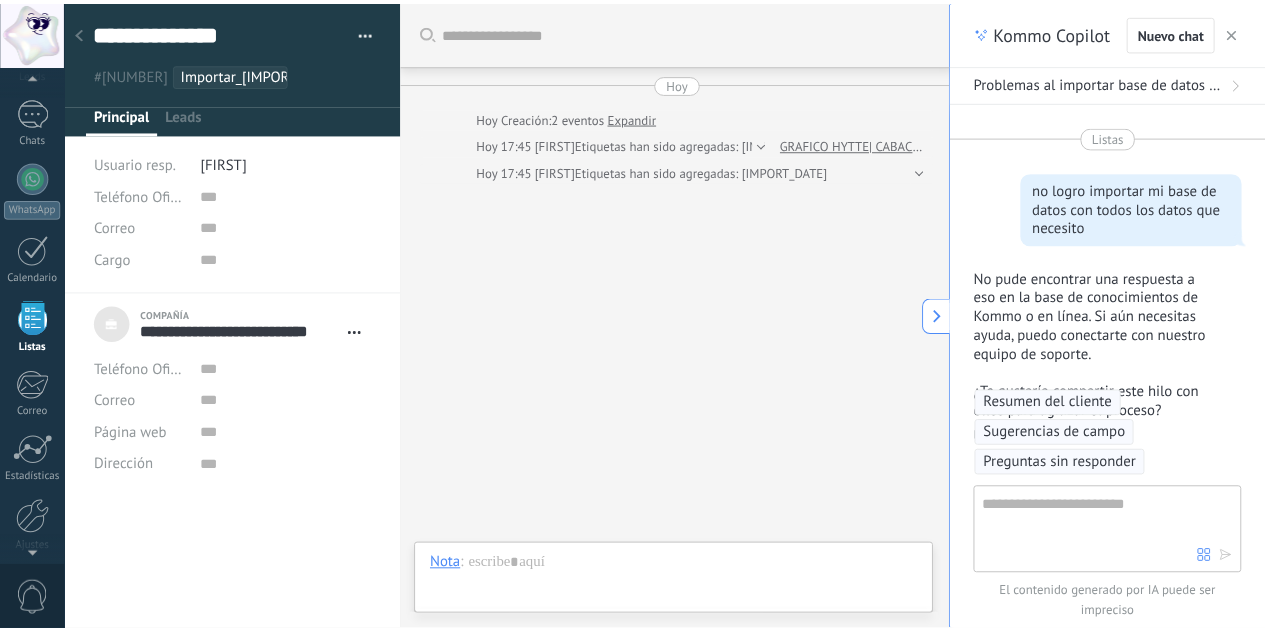 scroll, scrollTop: 20, scrollLeft: 0, axis: vertical 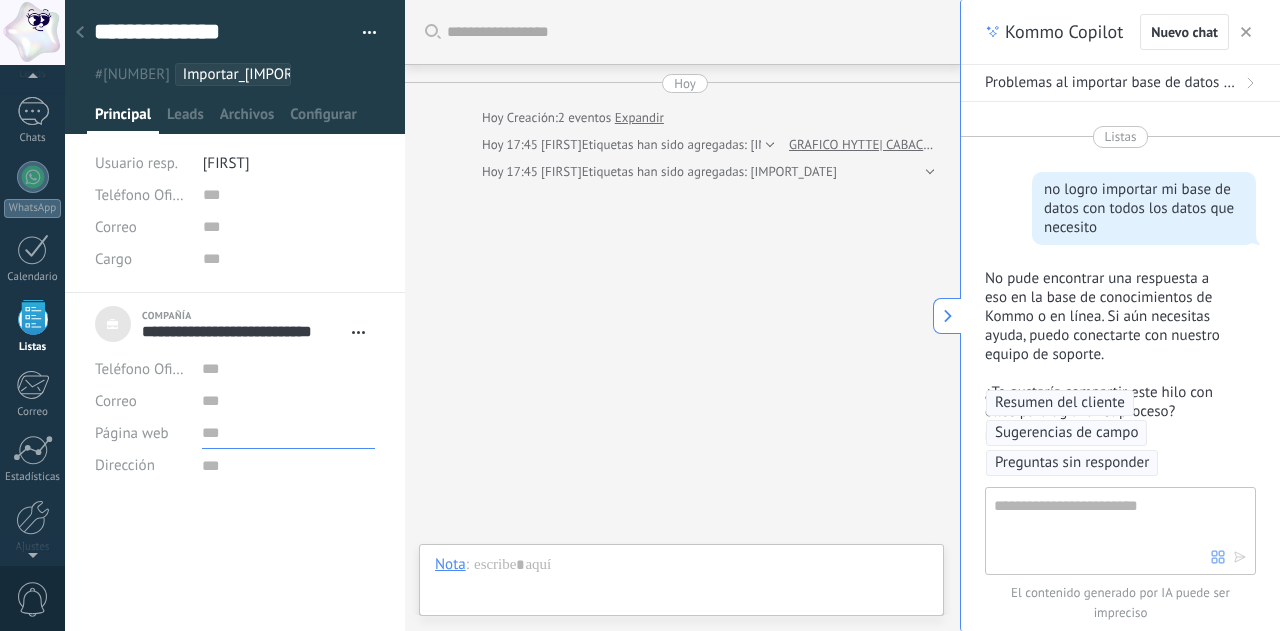 click at bounding box center [288, 433] 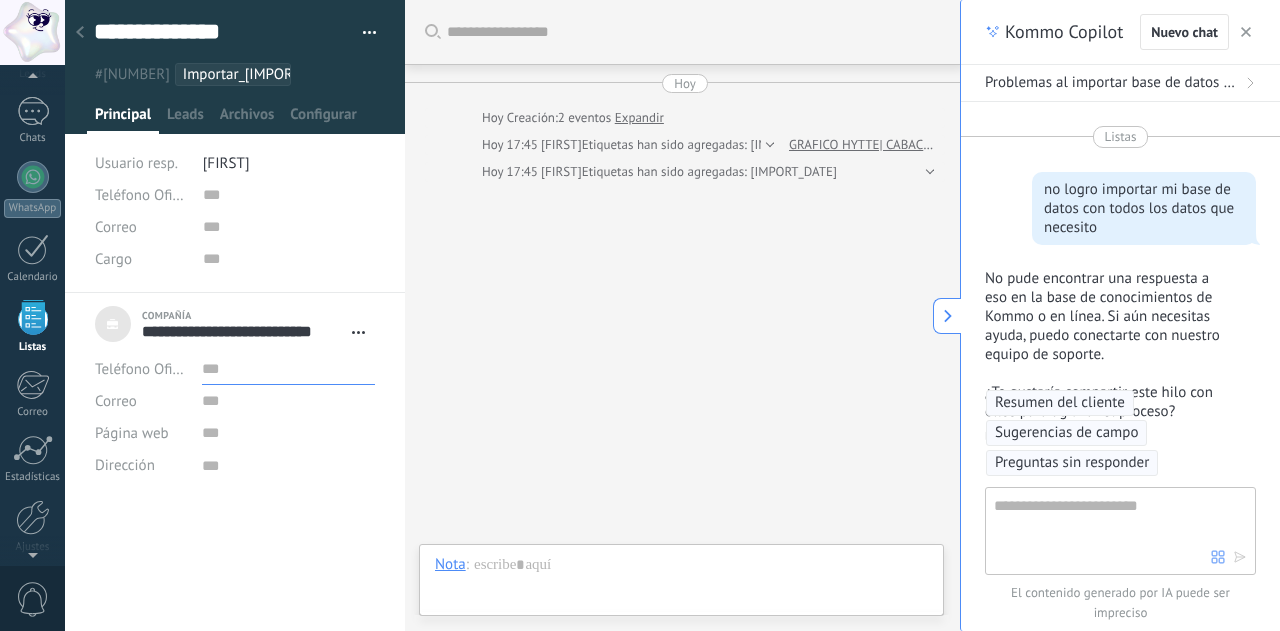 click at bounding box center (288, 369) 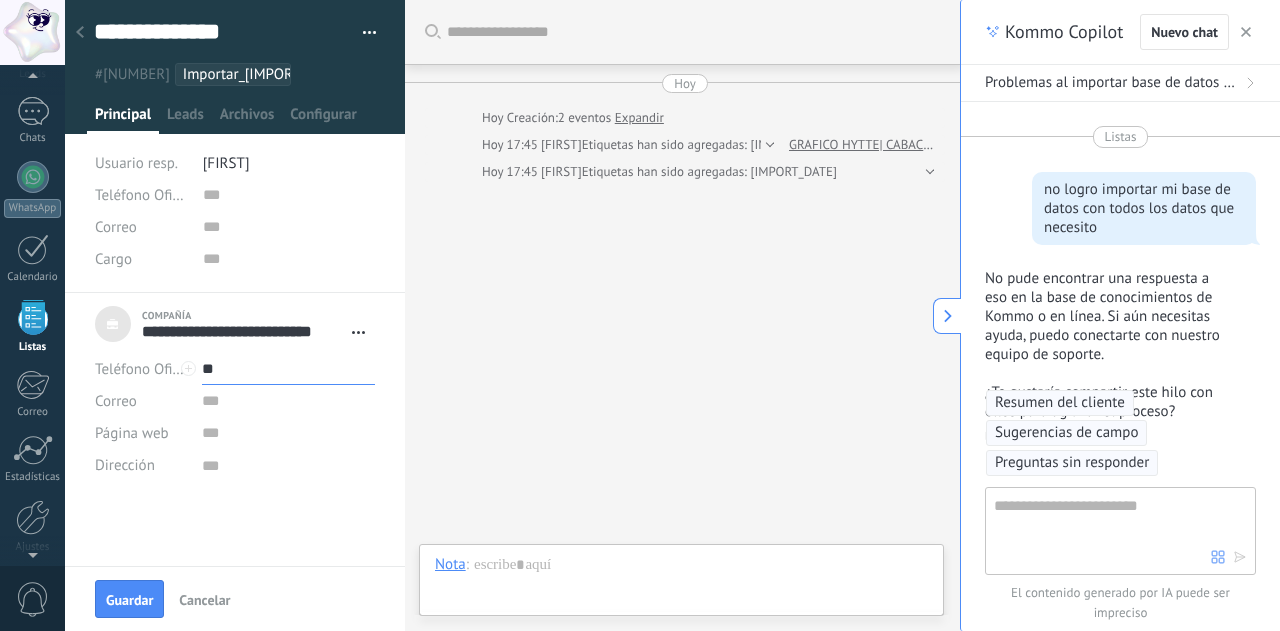 type on "*" 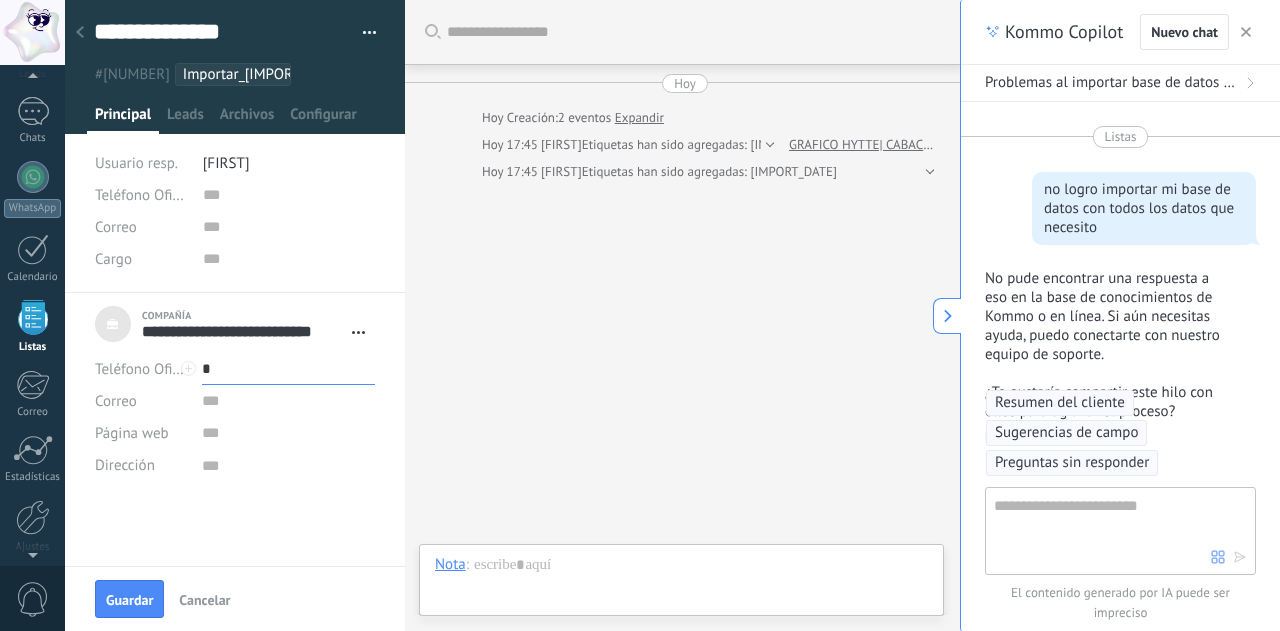 type 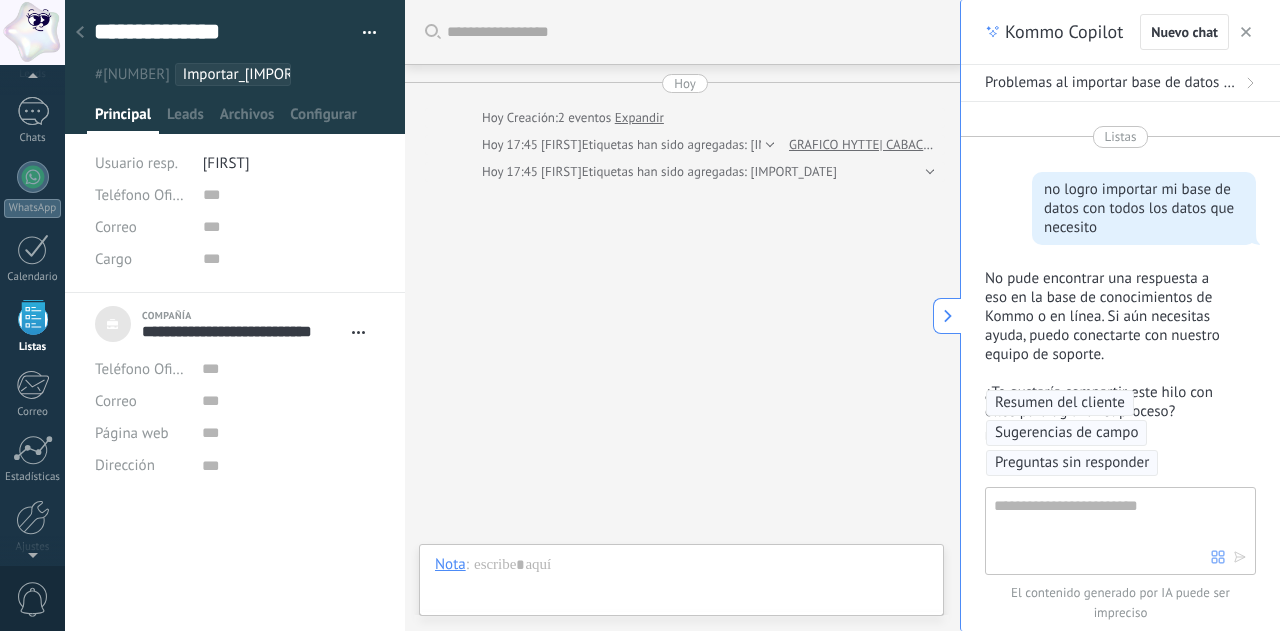 click on "Buscar Carga más Hoy Hoy Creación: 2 eventos Expandir Hoy 17:45 [FIRST] [LAST] Etiquetas han sido agregadas: [IMPORT_DATE] [BRAND]|[LOCATION] HOSTAL Hoy 17:45 [FIRST] [LAST] Etiquetas han sido agregadas: [IMPORT_DATE] Participantes:" at bounding box center [685, 315] 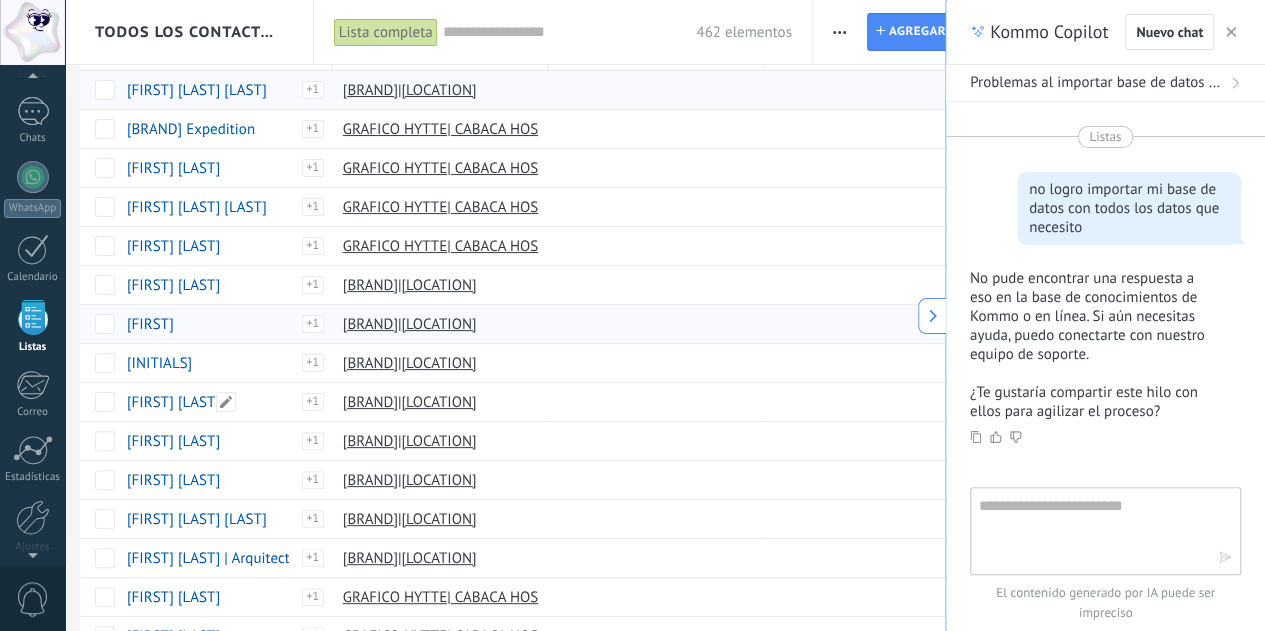 scroll, scrollTop: 55, scrollLeft: 0, axis: vertical 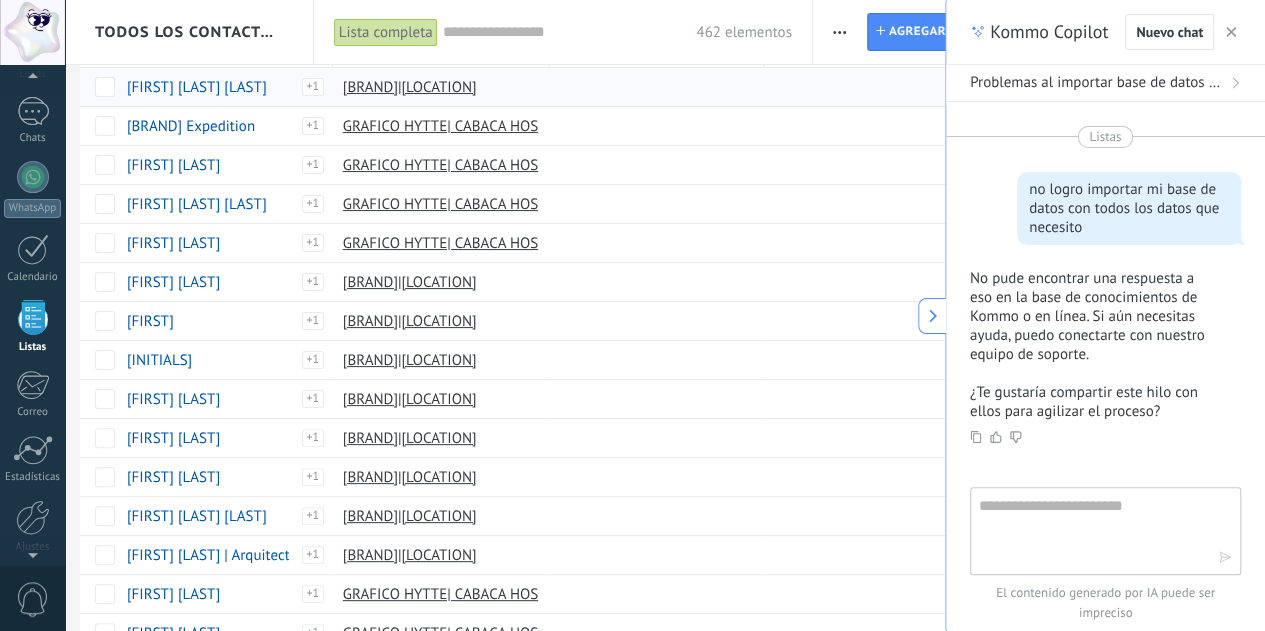 click 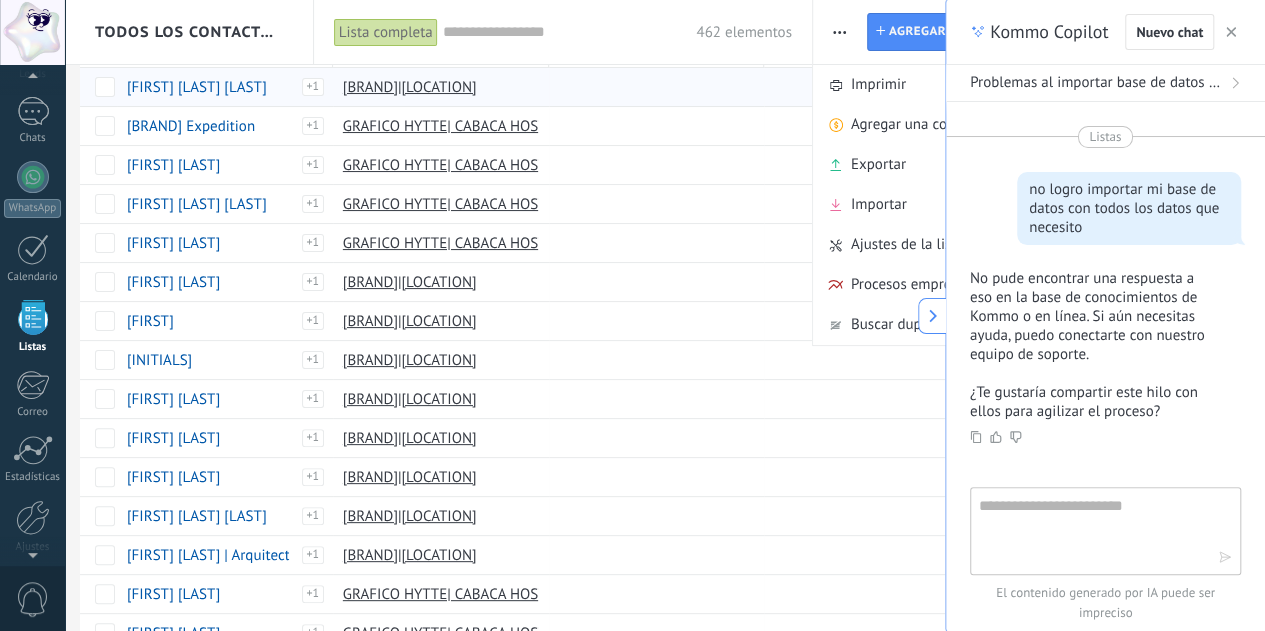 click 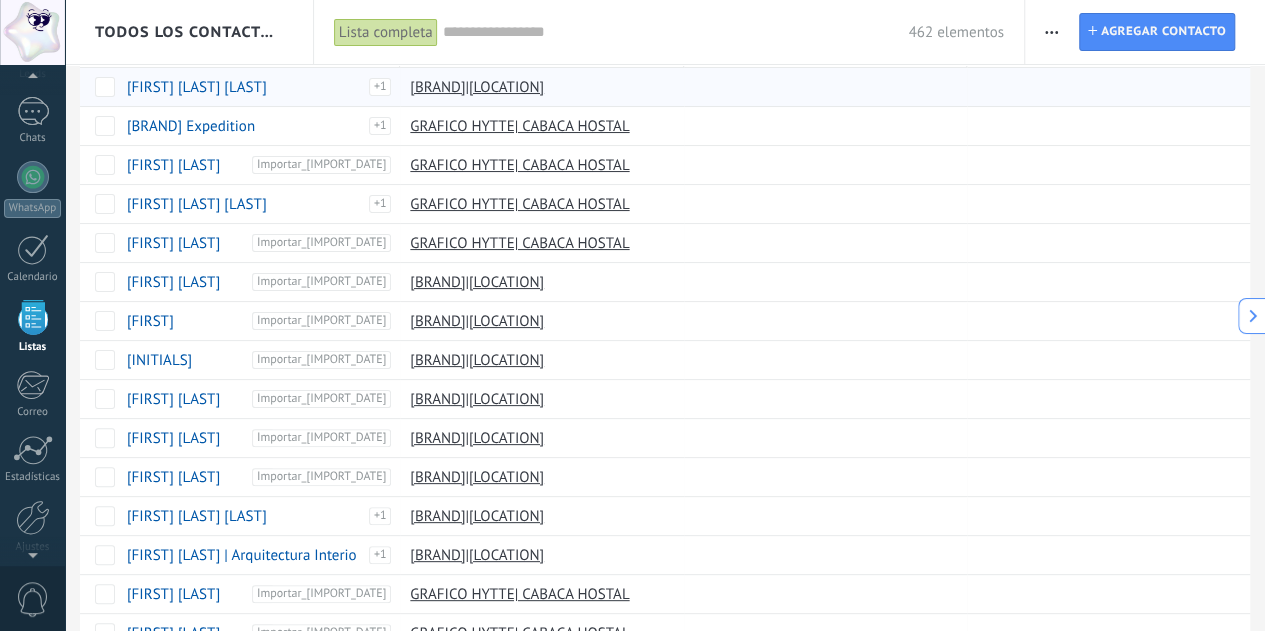 scroll, scrollTop: 19, scrollLeft: 0, axis: vertical 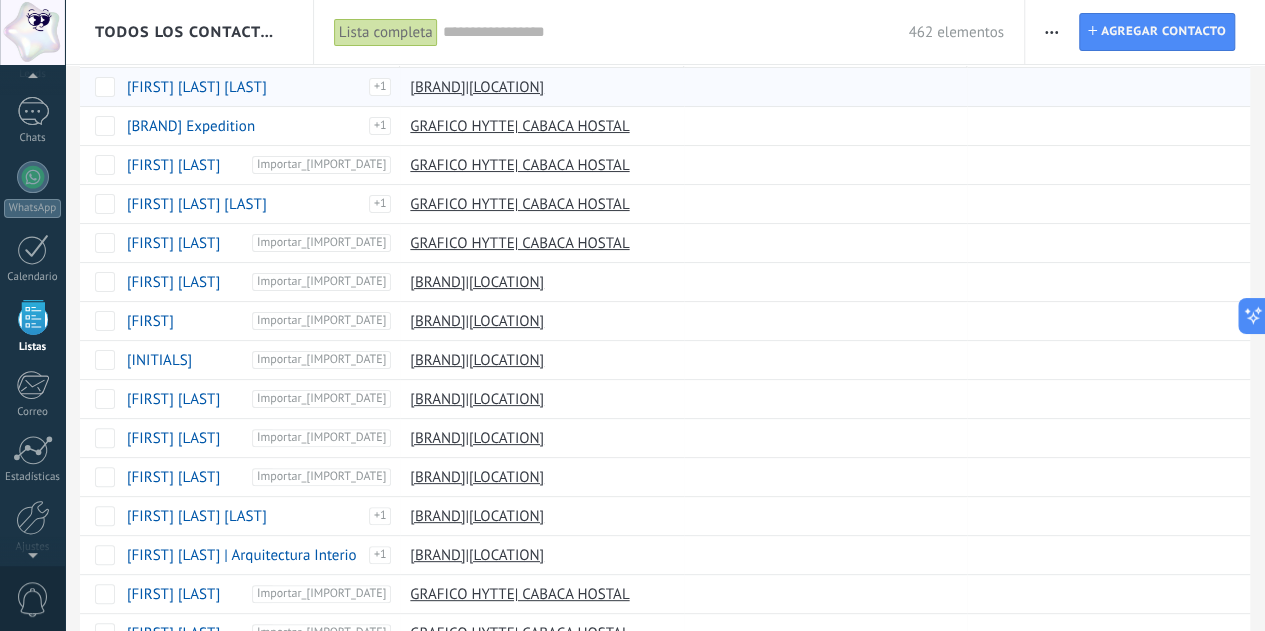 click at bounding box center (1051, 32) 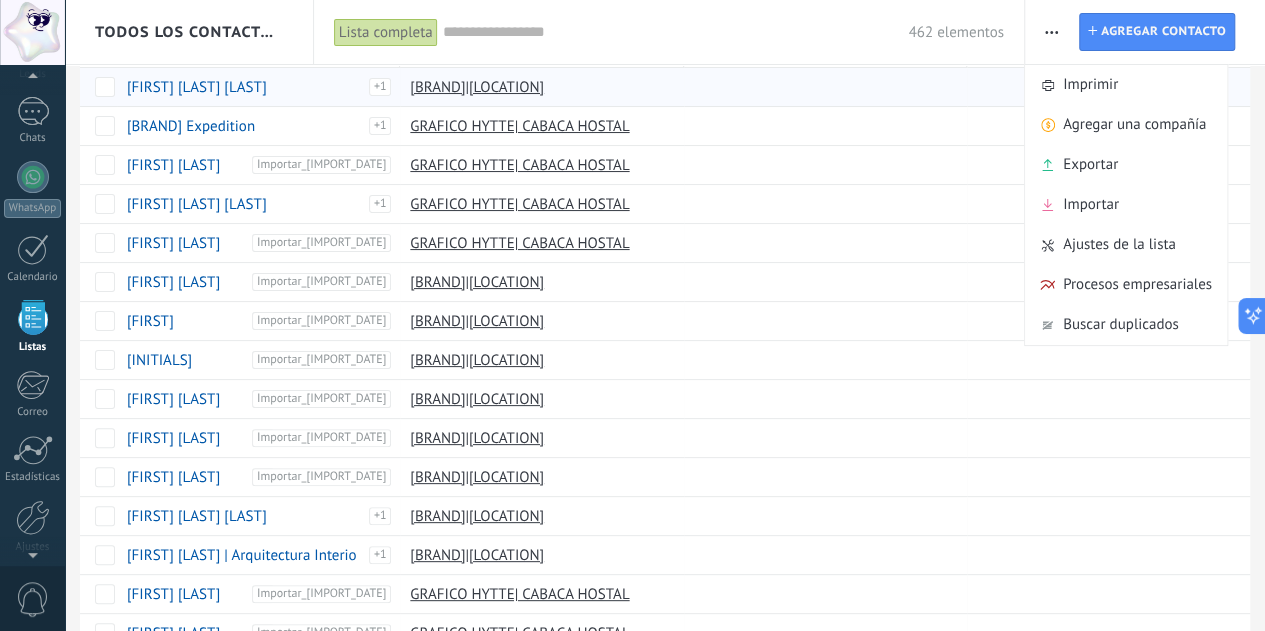 click on "Todos los contactos y empresas" at bounding box center (189, 32) 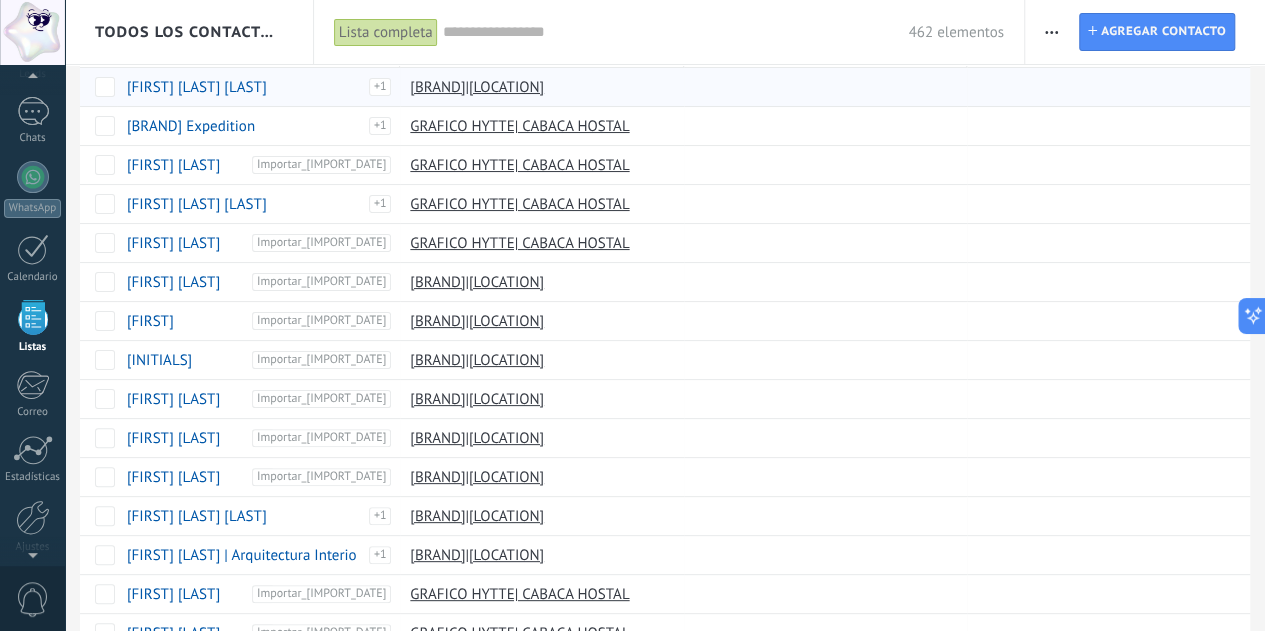 click on "Todos los contactos y empresas" at bounding box center (190, 32) 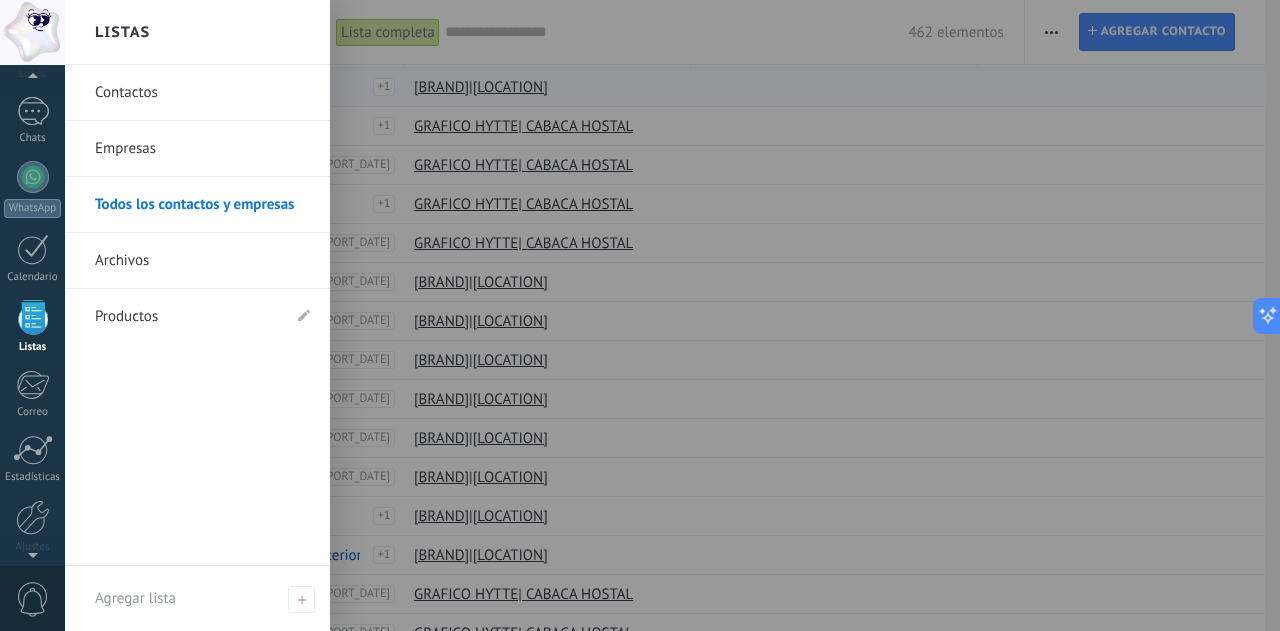 click on "Contactos" at bounding box center [202, 93] 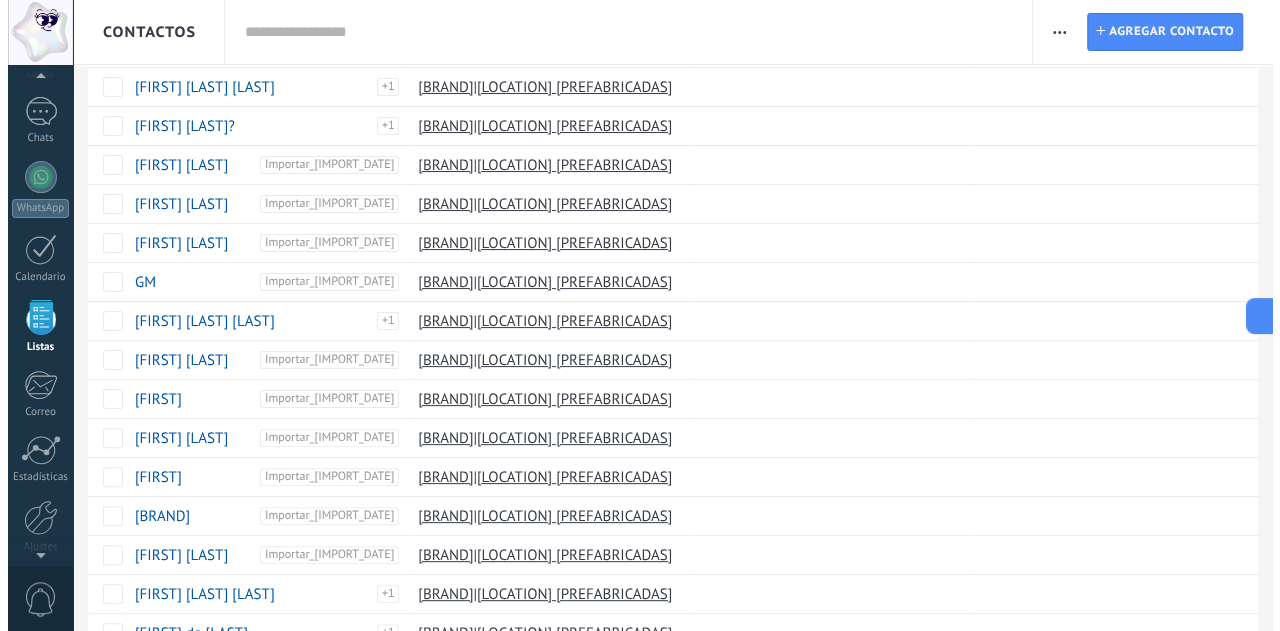 scroll, scrollTop: 0, scrollLeft: 0, axis: both 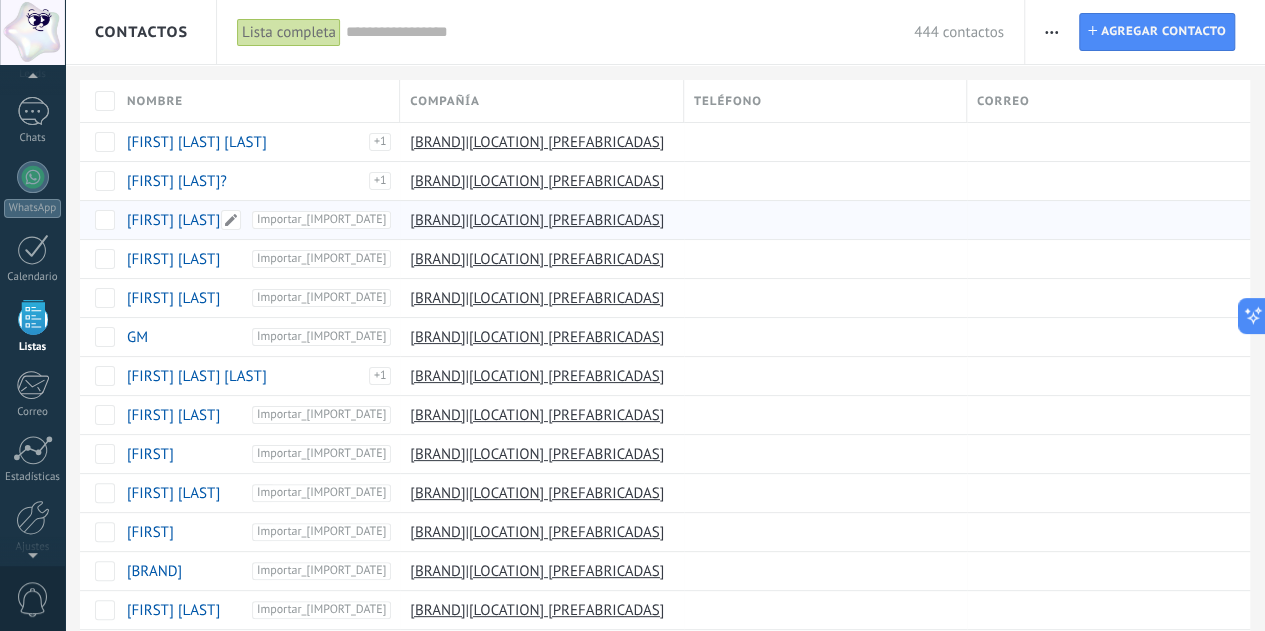 click on "[FIRST] [LAST]" at bounding box center (173, 220) 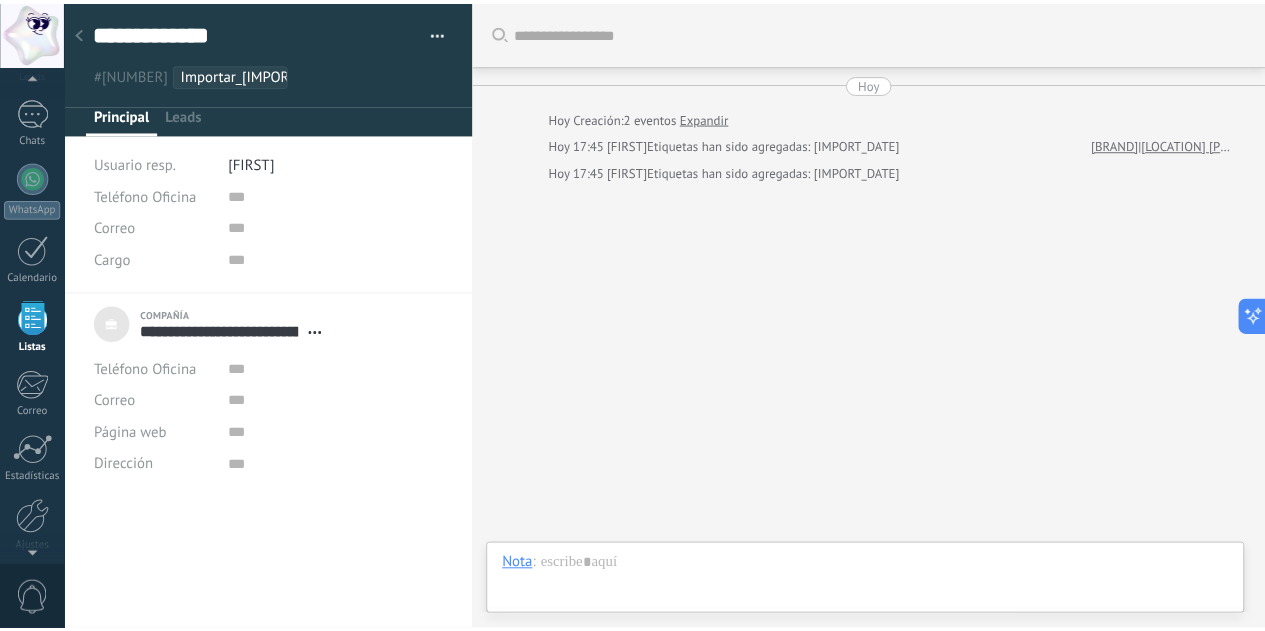 scroll, scrollTop: 20, scrollLeft: 0, axis: vertical 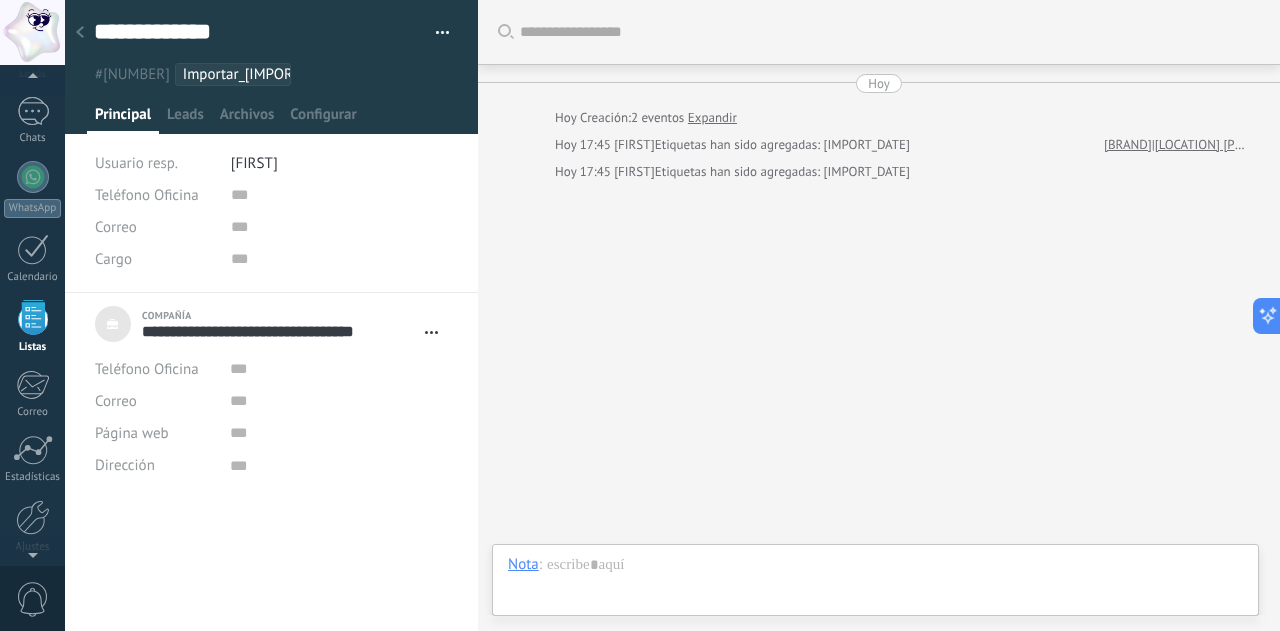 click 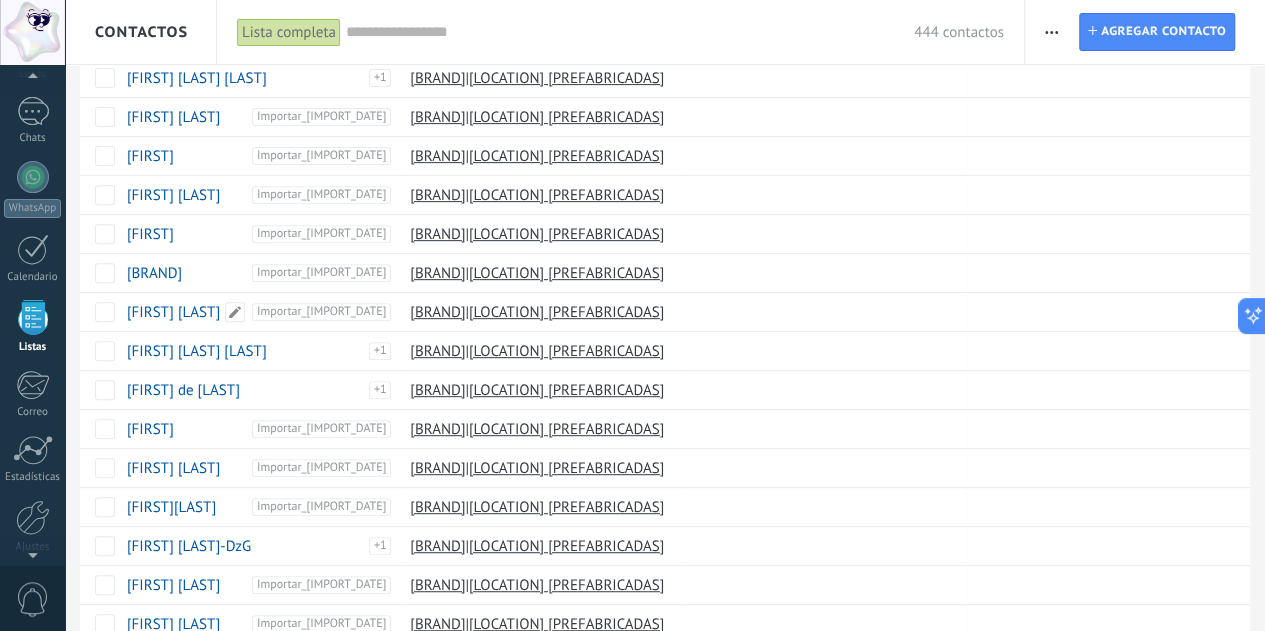 scroll, scrollTop: 299, scrollLeft: 0, axis: vertical 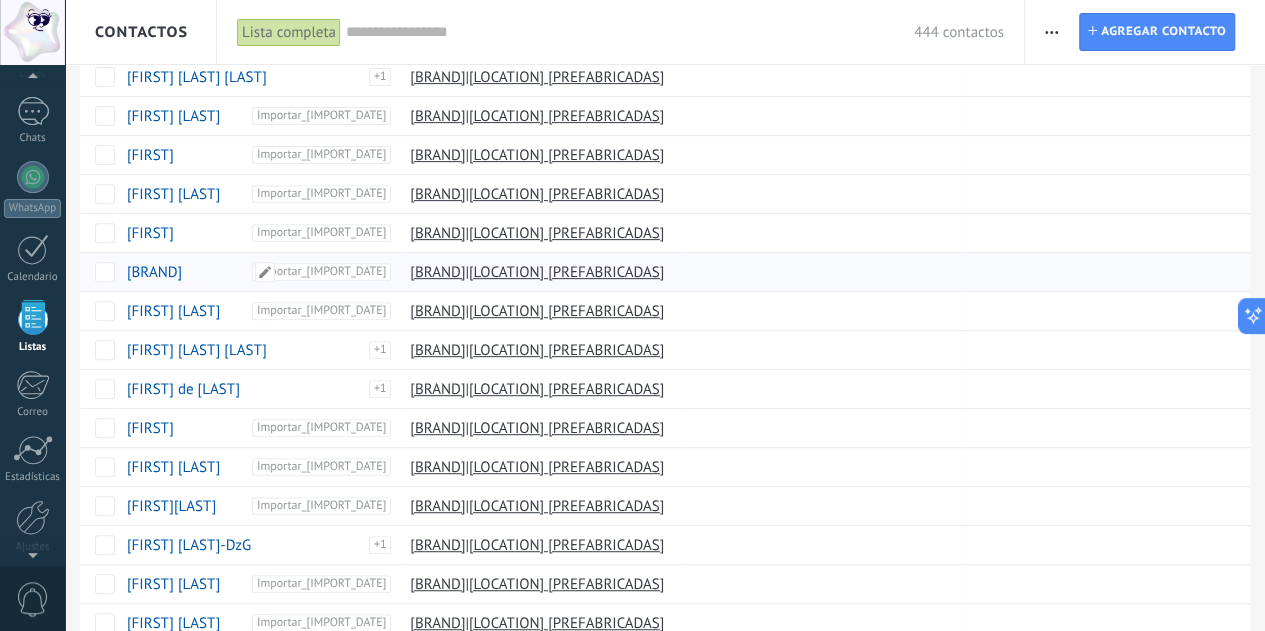 click on "[BRAND]" at bounding box center [154, 272] 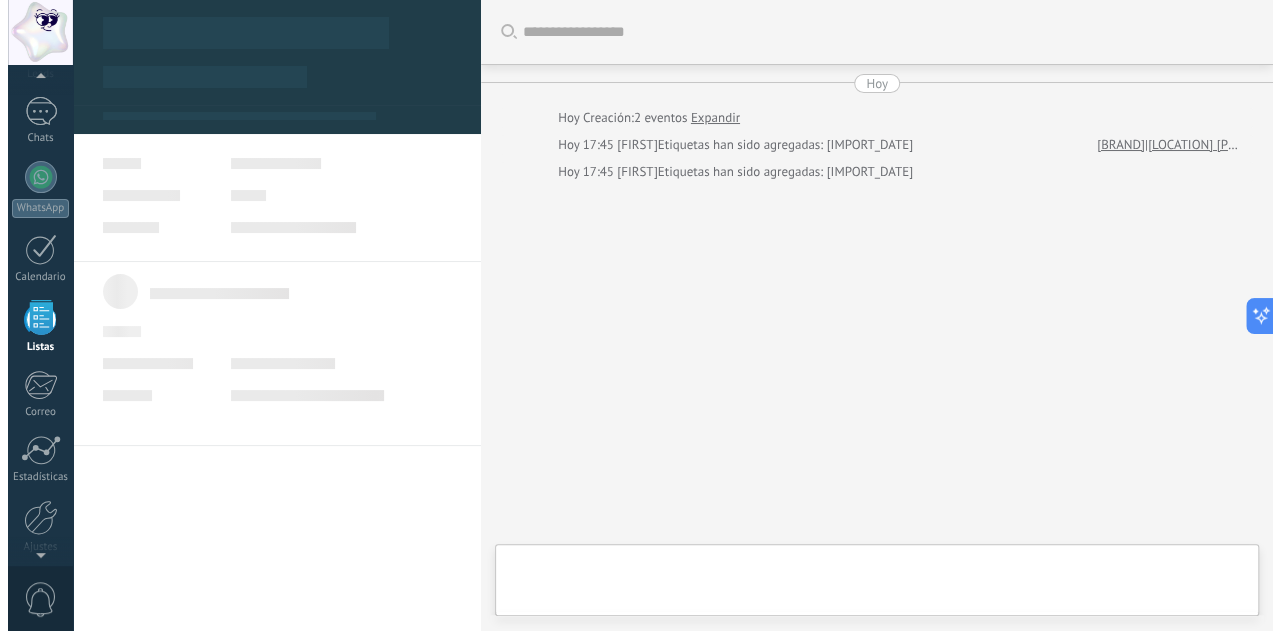 scroll, scrollTop: 0, scrollLeft: 0, axis: both 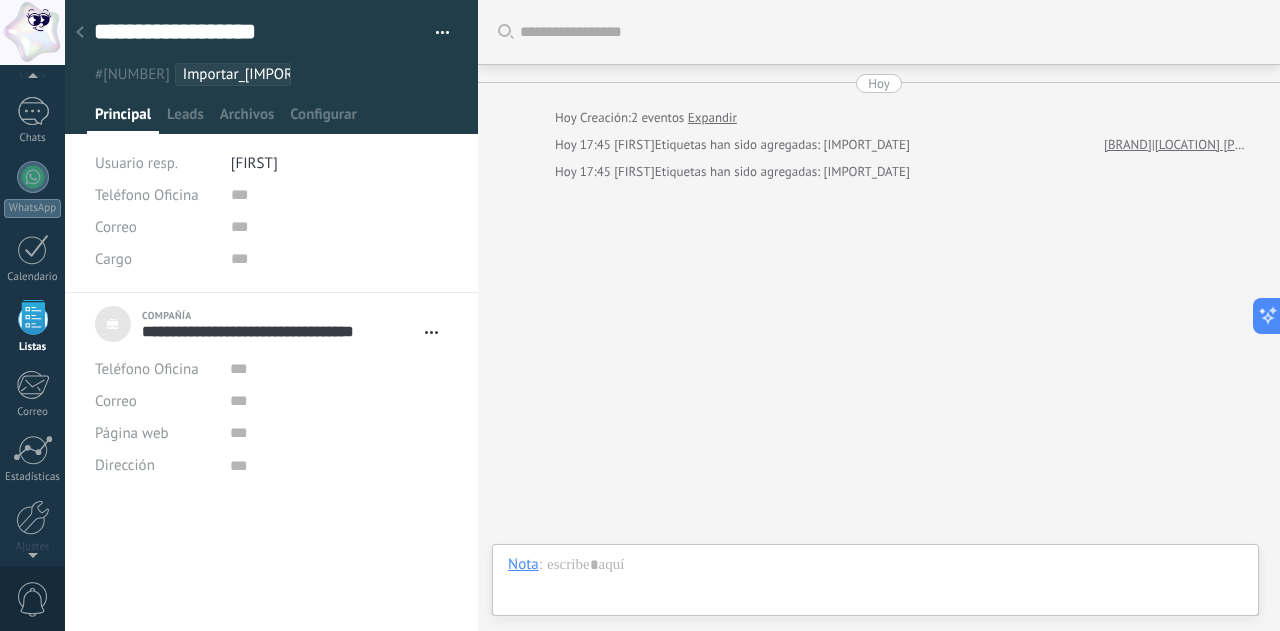 click 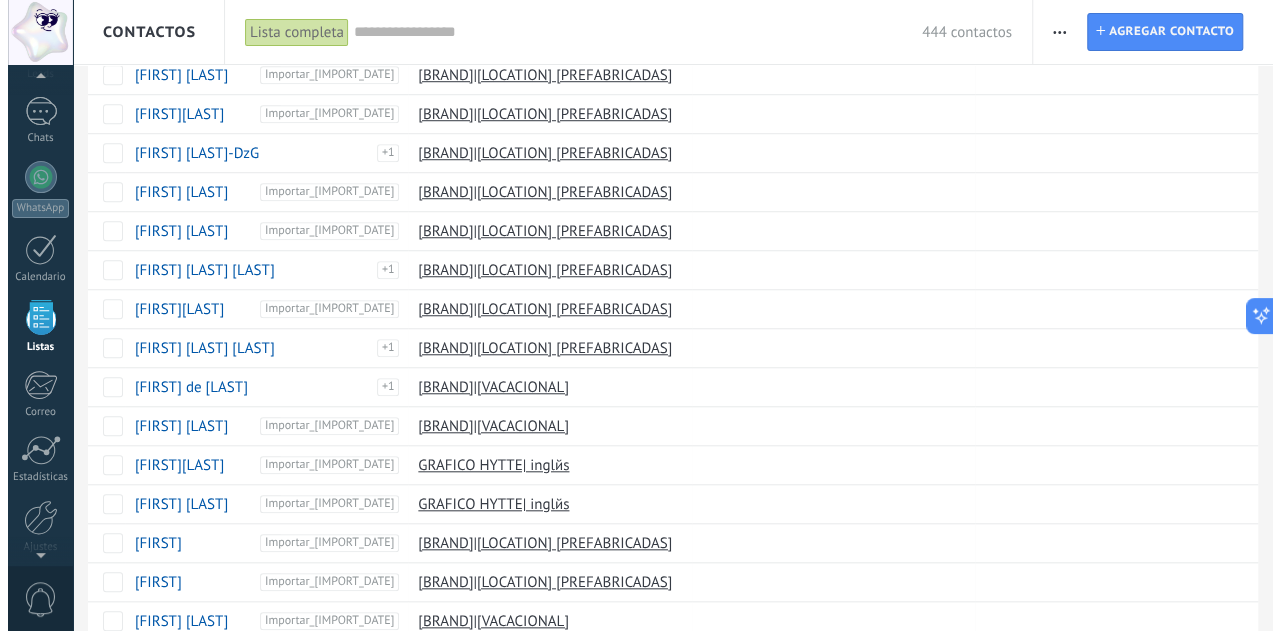 scroll, scrollTop: 693, scrollLeft: 0, axis: vertical 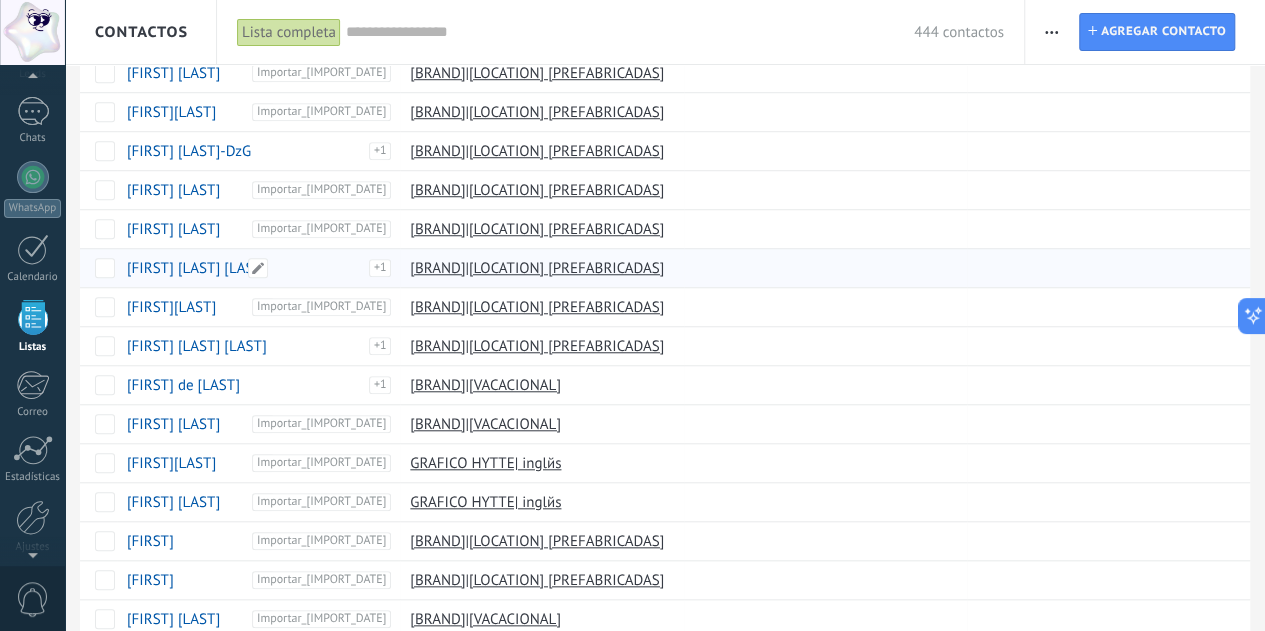 click on "Importar_[IMPORT_DATE]" at bounding box center (346, 277) 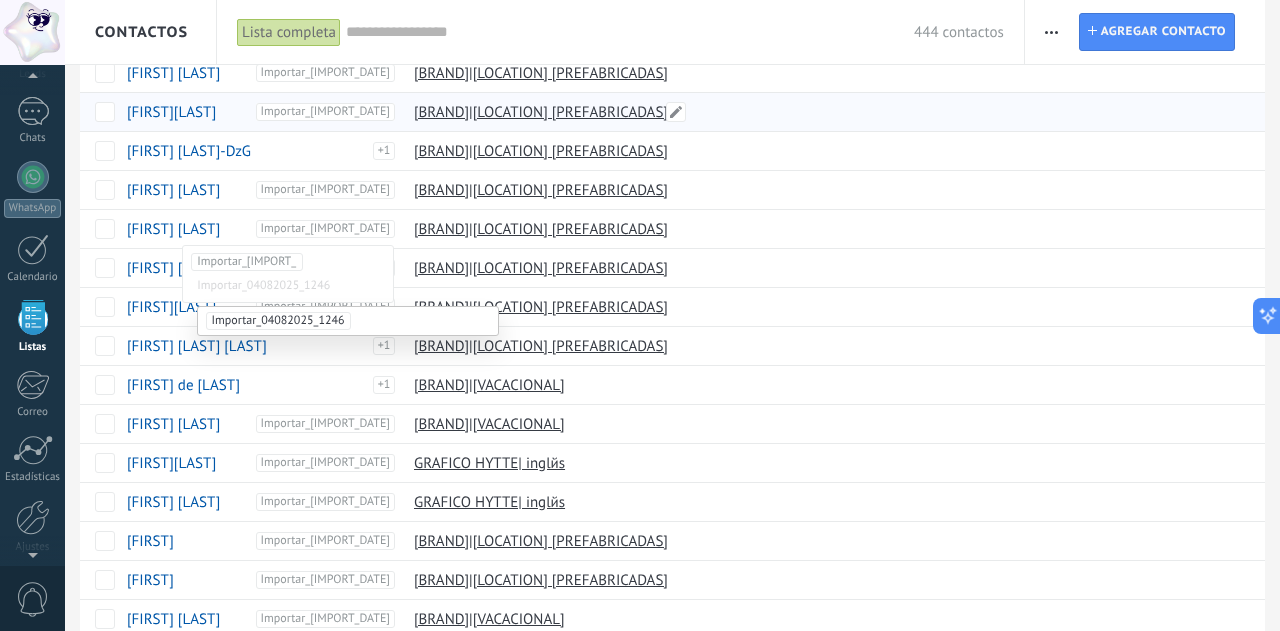 click on "[BRAND]|[LOCATION] [PREFABRICADAS]" at bounding box center [541, 112] 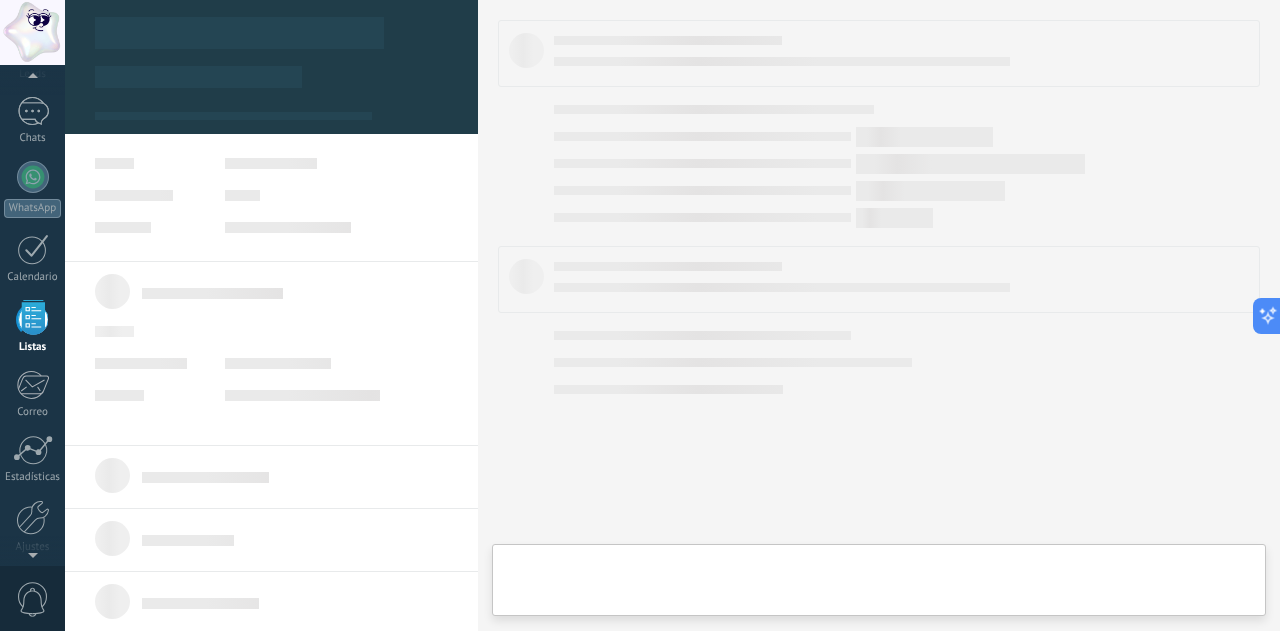 scroll, scrollTop: 0, scrollLeft: 0, axis: both 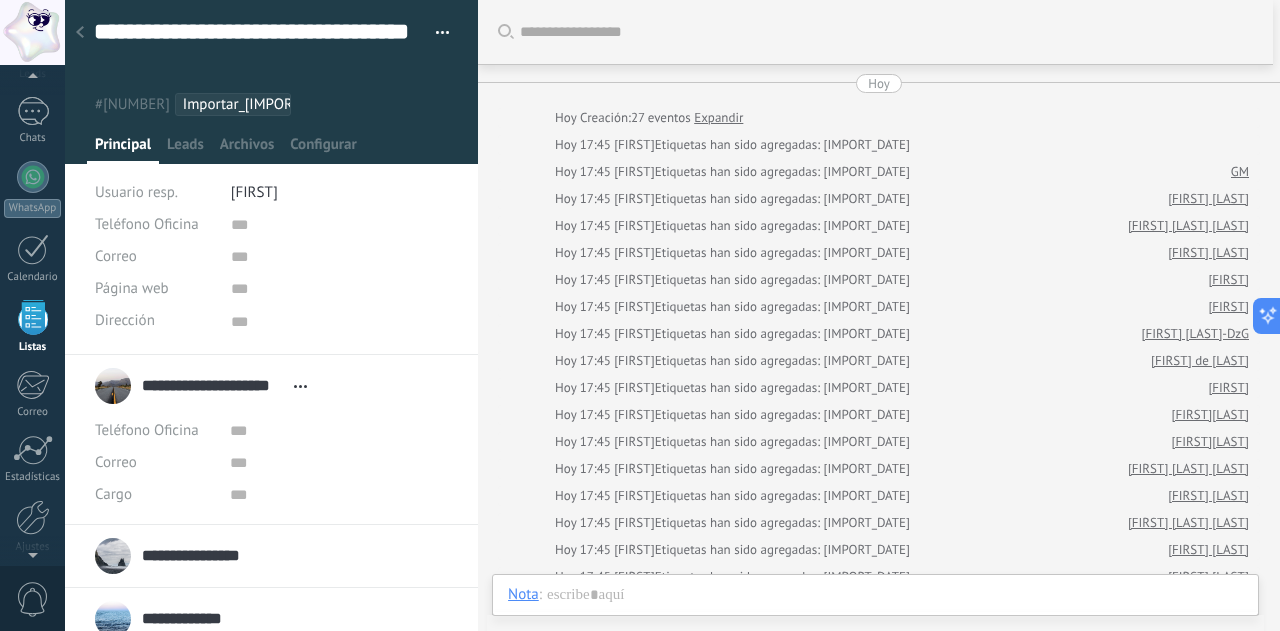 click 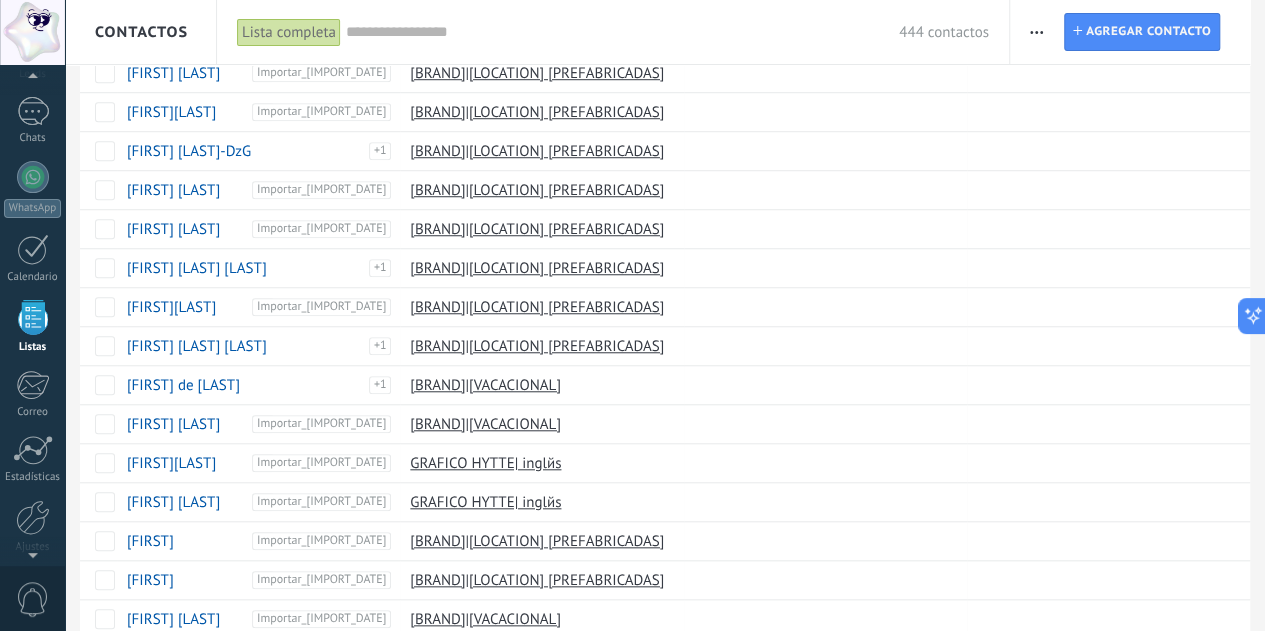 scroll, scrollTop: 0, scrollLeft: 0, axis: both 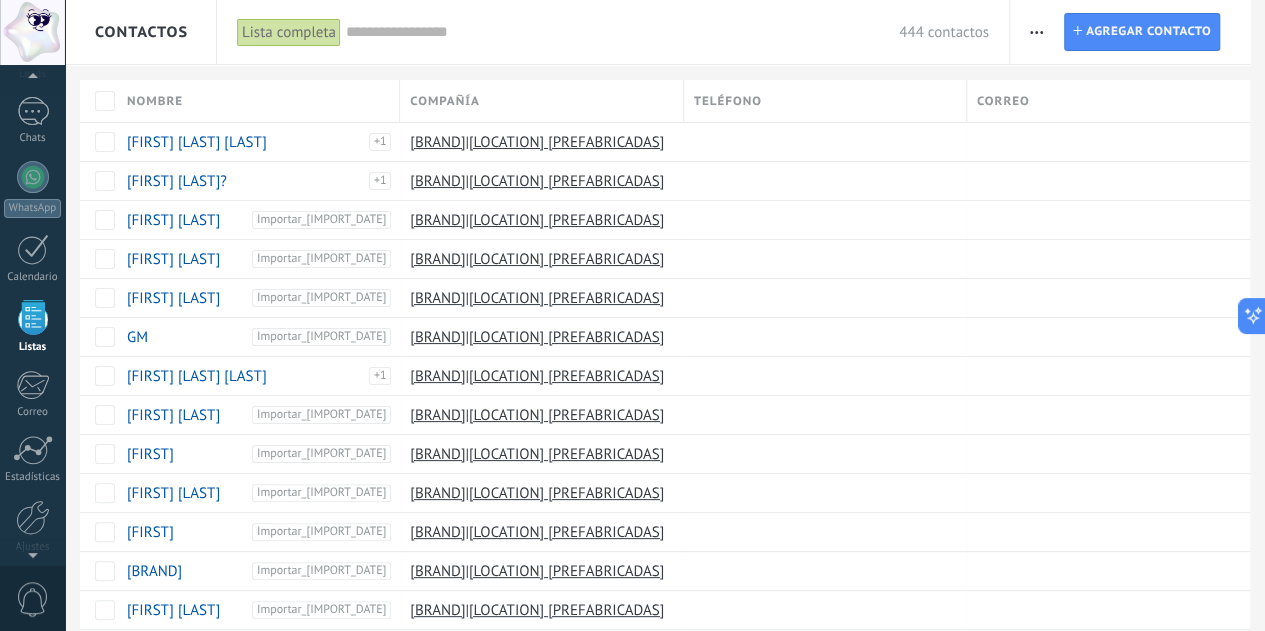 click on "Contactos" at bounding box center [140, 32] 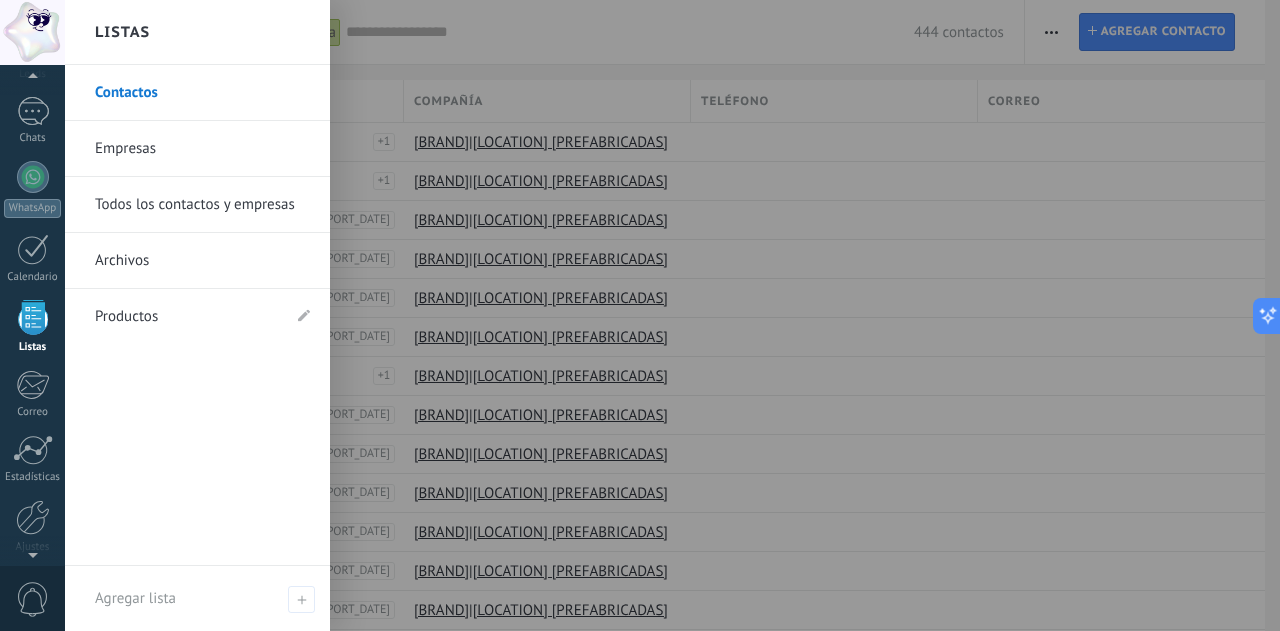click on "Panel
Leads
1
Chats
WhatsApp
Clientes" at bounding box center (32, 302) 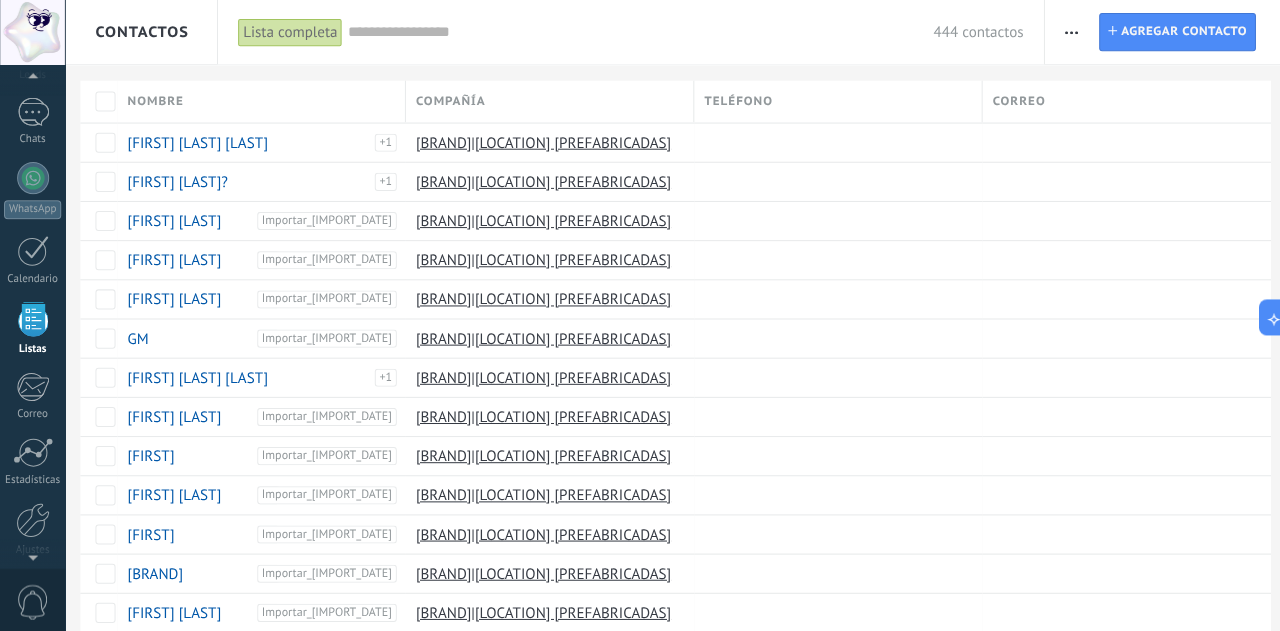 click at bounding box center [33, 317] 